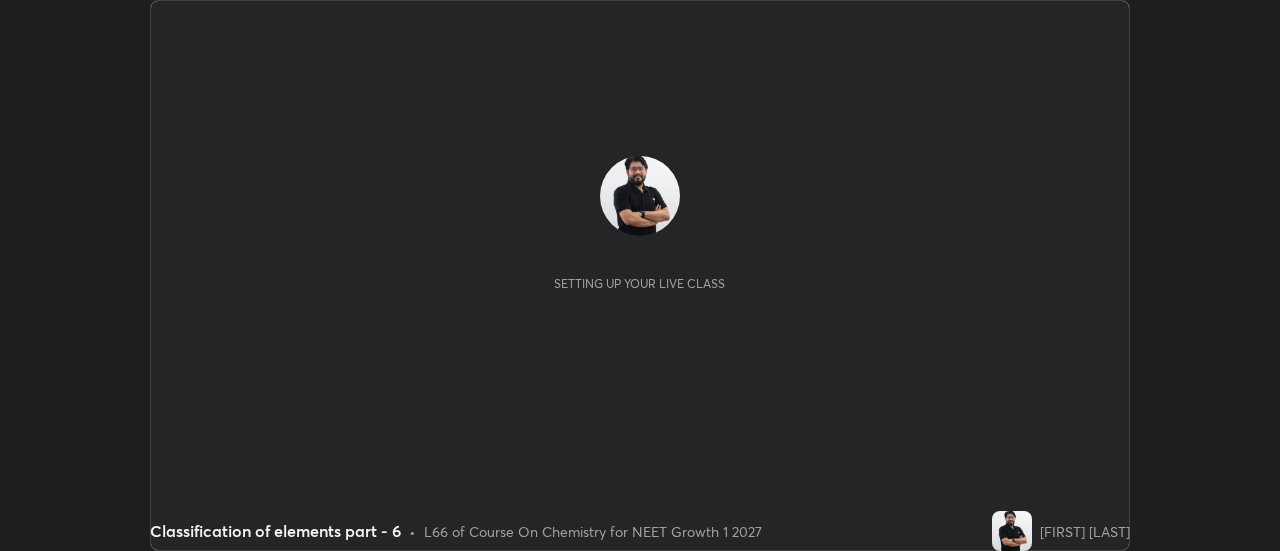 scroll, scrollTop: 0, scrollLeft: 0, axis: both 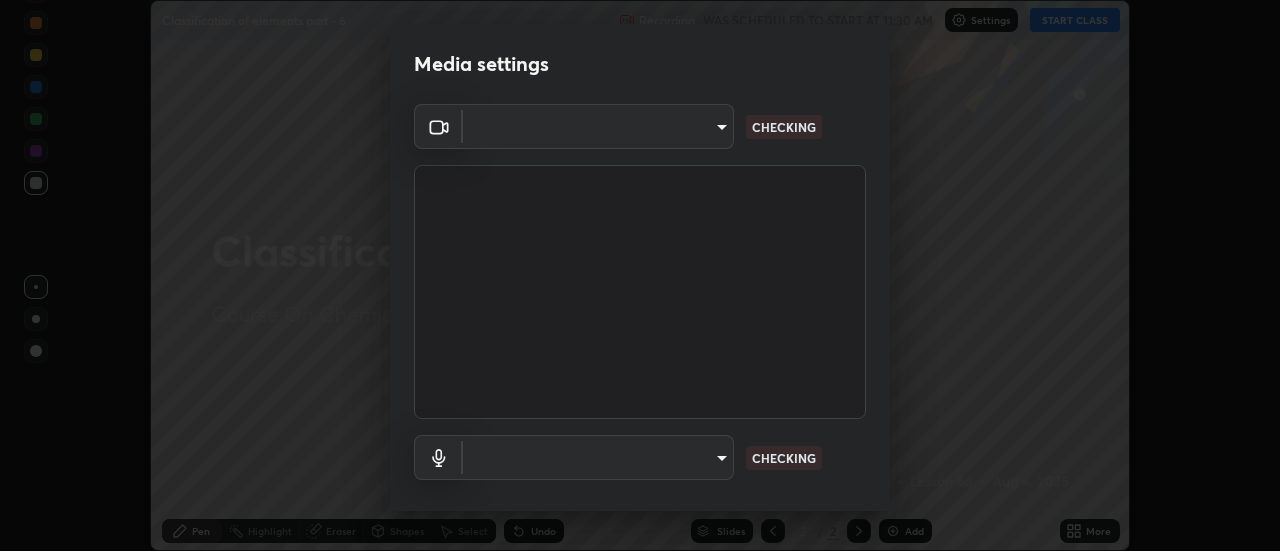 type on "[HASH]" 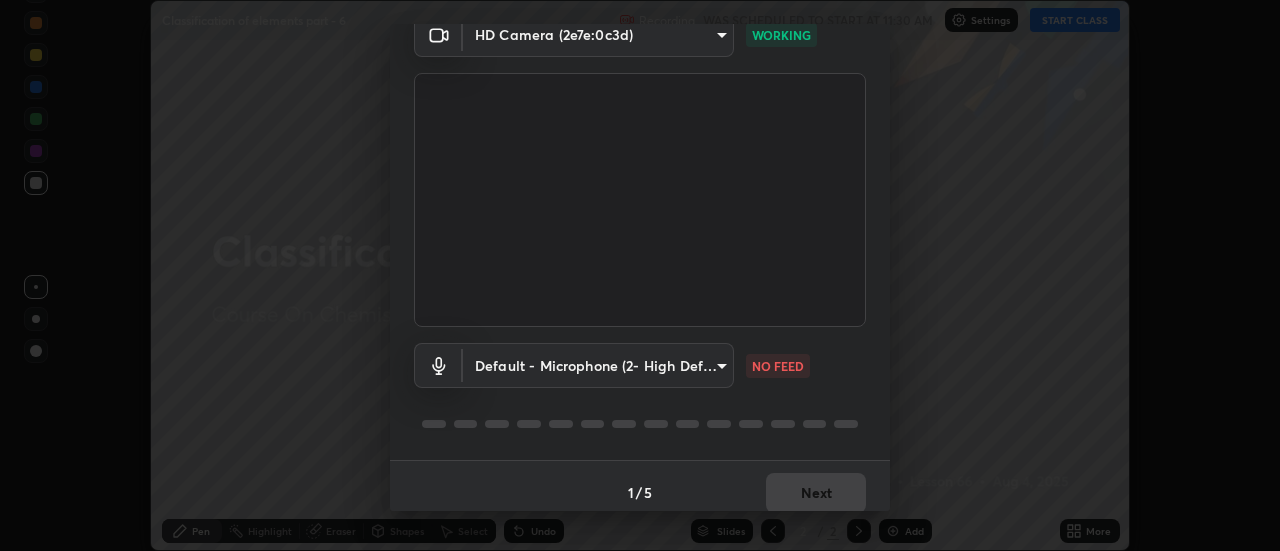 scroll, scrollTop: 105, scrollLeft: 0, axis: vertical 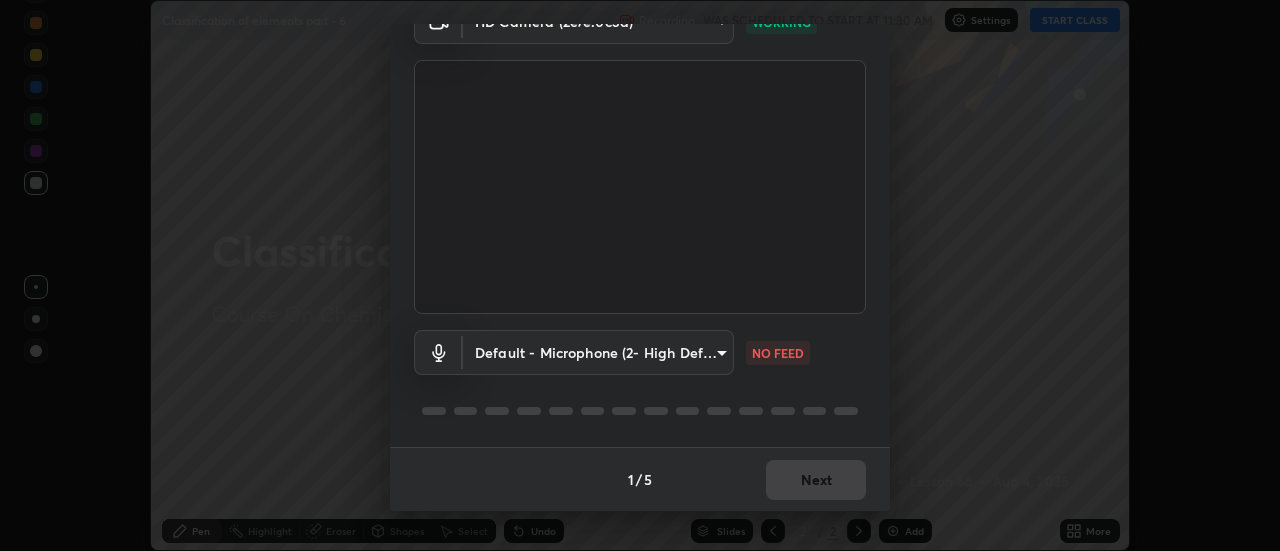 click on "Erase all Classification of elements part - 6 Recording WAS SCHEDULED TO START AT  11:30 AM Settings START CLASS Setting up your live class Classification of elements part - 6 • L66 of Course On Chemistry for NEET Growth 1 2027 [FIRST] [LAST] Pen Highlight Eraser Shapes Select Undo Slides 2 / 2 Add More No doubts shared Encourage your learners to ask a doubt for better clarity Report an issue Reason for reporting Buffering Chat not working Audio - Video sync issue Educator video quality low ​ Attach an image Report Media settings HD Camera (2e7e:0c3d) [HASH] WORKING Default - Microphone (2- High Definition Audio Device) default NO FEED 1 / 5 Next" at bounding box center (640, 275) 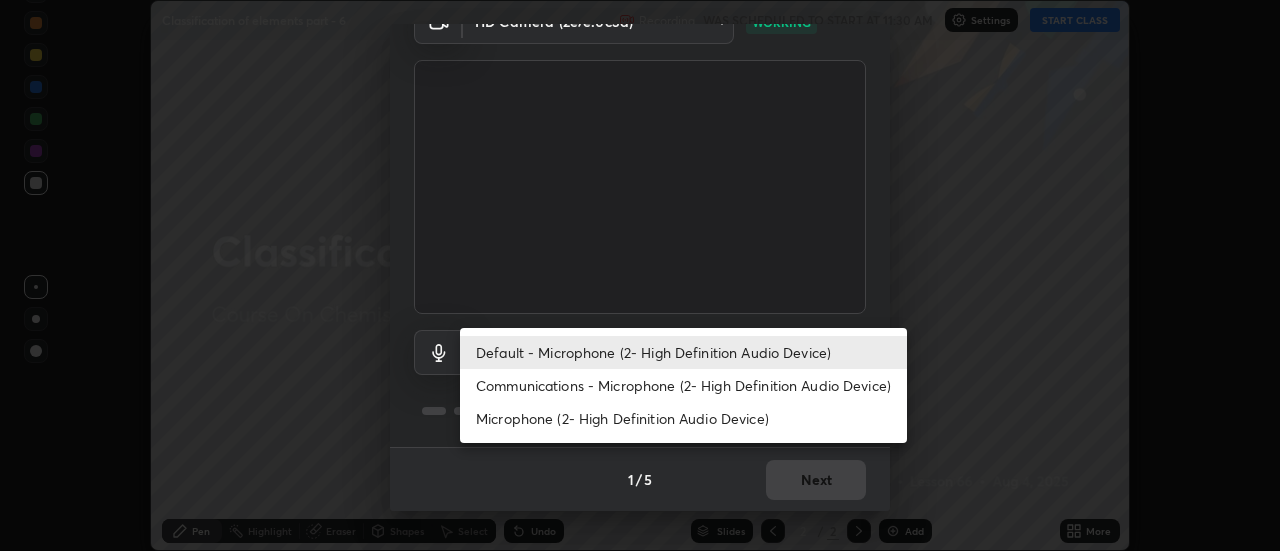 click on "Communications - Microphone (2- High Definition Audio Device)" at bounding box center [683, 385] 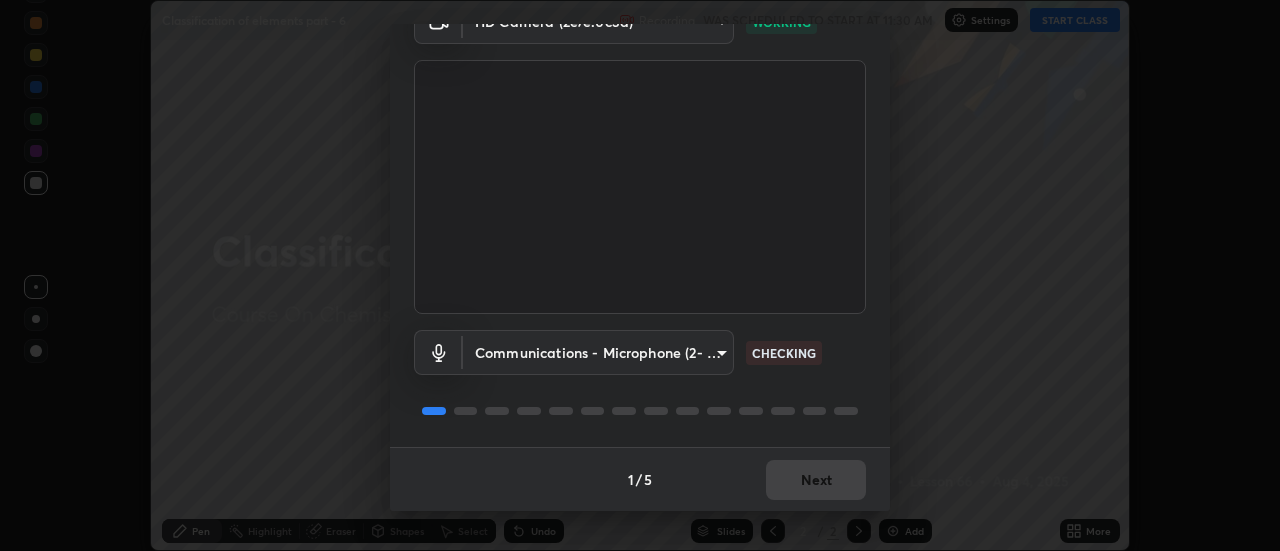 click on "Erase all Classification of elements part - 6 Recording WAS SCHEDULED TO START AT  11:30 AM Settings START CLASS Setting up your live class Classification of elements part - 6 • L66 of Course On Chemistry for NEET Growth 1 2027 [FIRST] [LAST] Pen Highlight Eraser Shapes Select Undo Slides 2 / 2 Add More No doubts shared Encourage your learners to ask a doubt for better clarity Report an issue Reason for reporting Buffering Chat not working Audio - Video sync issue Educator video quality low ​ Attach an image Report Media settings HD Camera (2e7e:0c3d) [HASH] WORKING Communications - Microphone (2- High Definition Audio Device) communications CHECKING 1 / 5 Next" at bounding box center [640, 275] 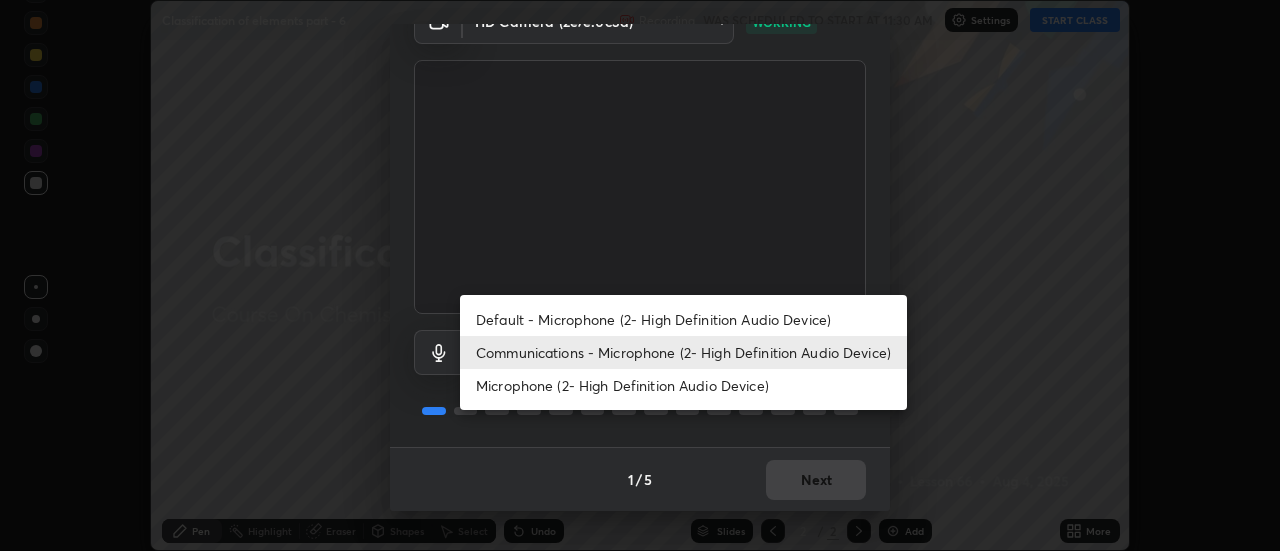 click on "Default - Microphone (2- High Definition Audio Device)" at bounding box center (683, 319) 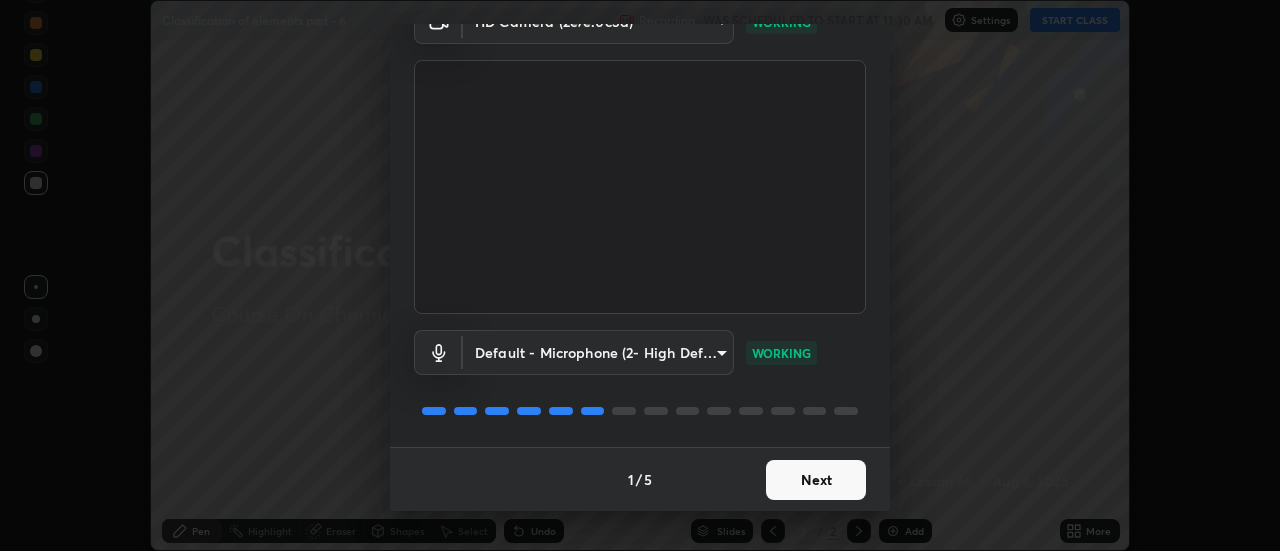 click on "Next" at bounding box center [816, 480] 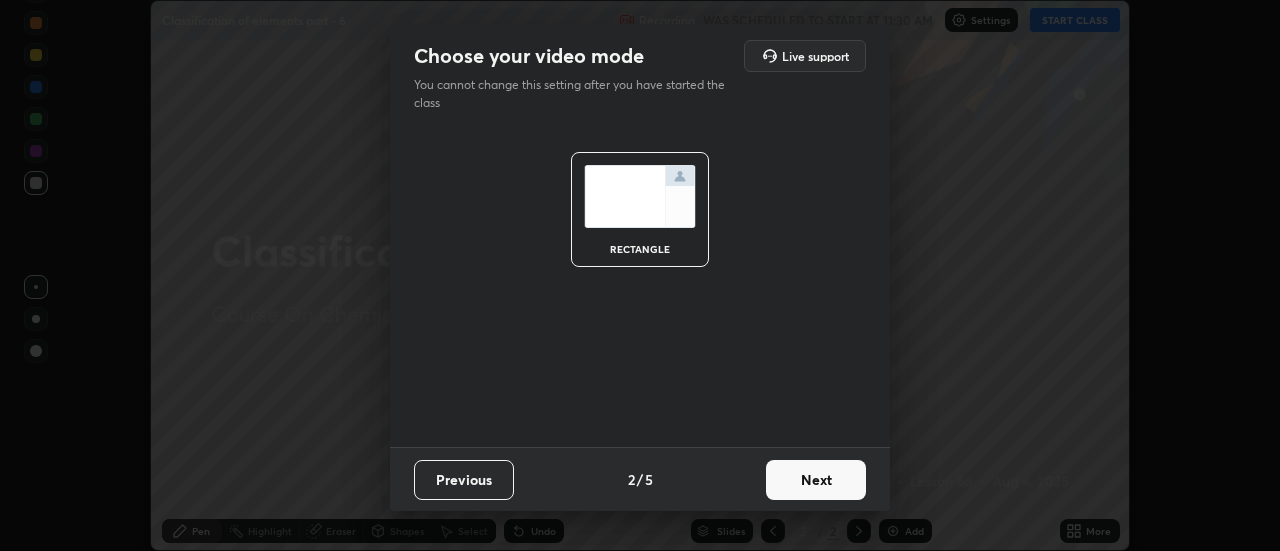 scroll, scrollTop: 0, scrollLeft: 0, axis: both 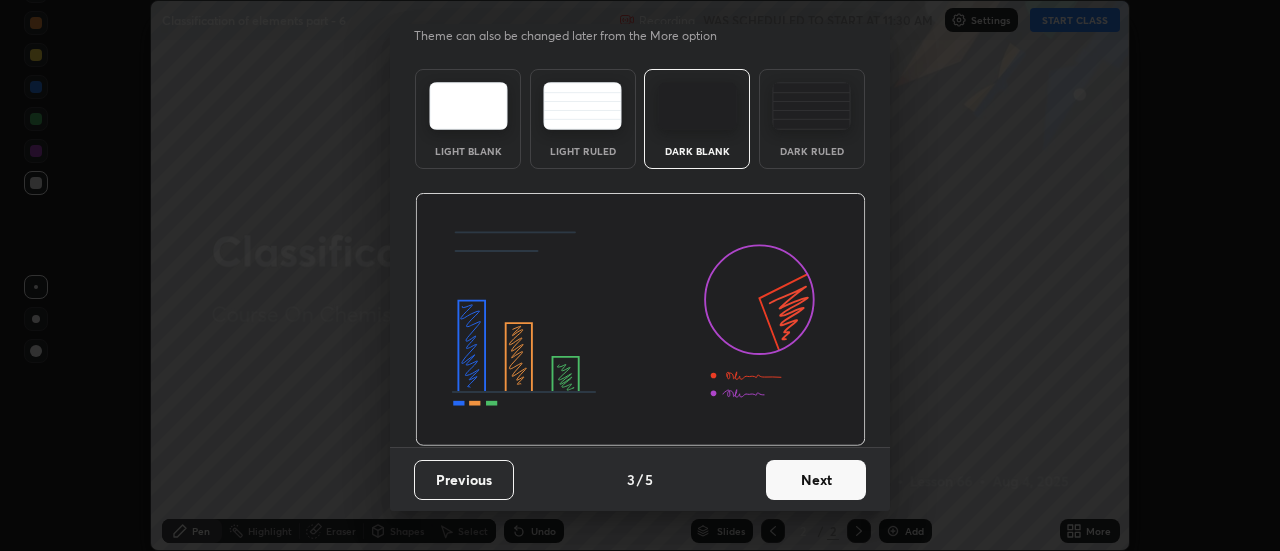 click on "Next" at bounding box center (816, 480) 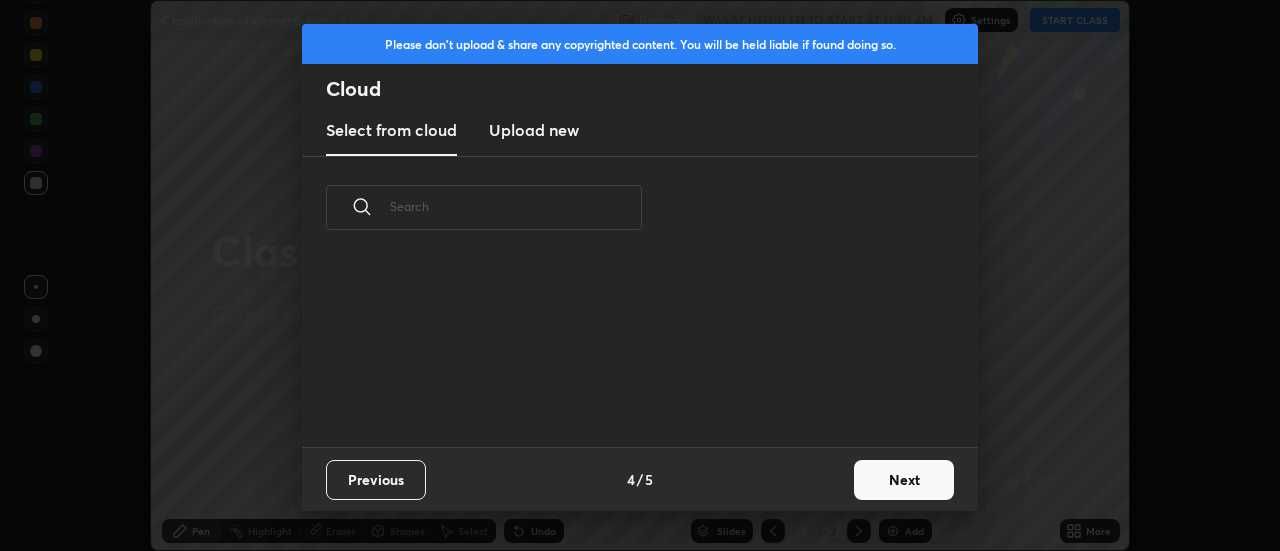 scroll, scrollTop: 0, scrollLeft: 0, axis: both 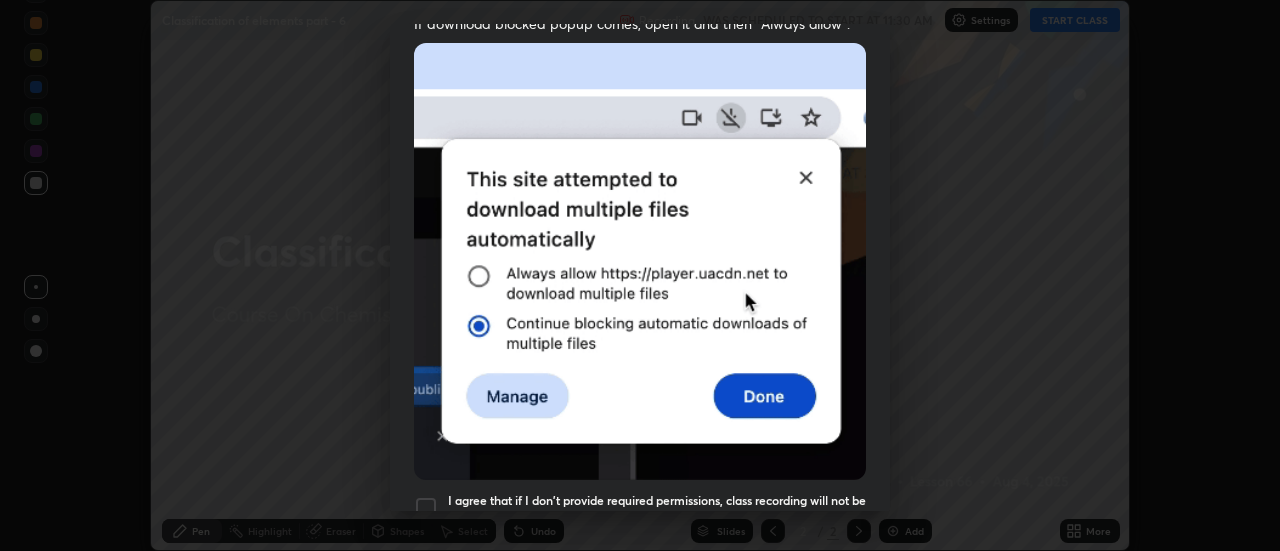 click on "Allow automatic downloads Please provide the following download permissions to ensure class recording is generating without any issues. Allow "Download multiple files" if prompted: If download blocked popup comes, open it and then "Always allow": I agree that if I don't provide required permissions, class recording will not be generated Previous 5 / 5 Done" at bounding box center (640, 275) 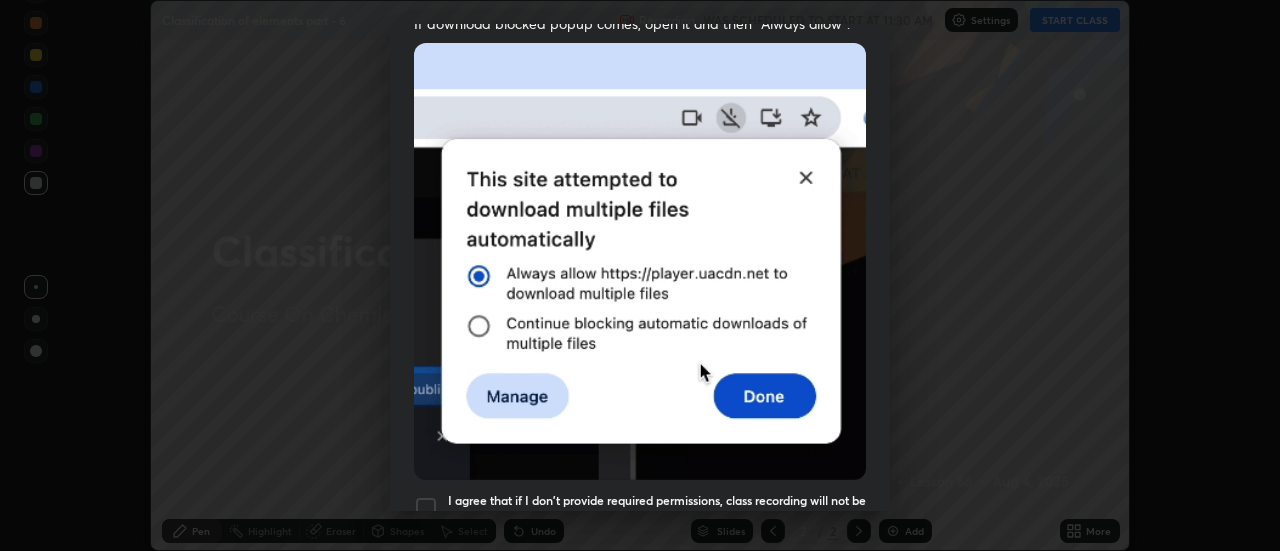 click on "Allow automatic downloads Please provide the following download permissions to ensure class recording is generating without any issues. Allow "Download multiple files" if prompted: If download blocked popup comes, open it and then "Always allow": I agree that if I don't provide required permissions, class recording will not be generated Previous 5 / 5 Done" at bounding box center [640, 275] 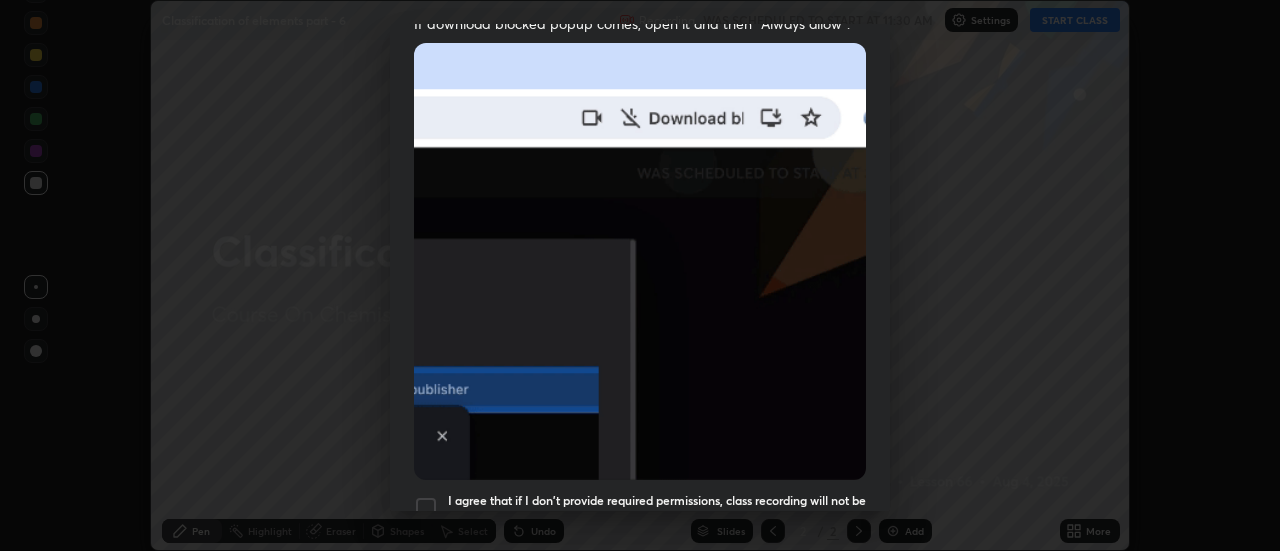 click on "Allow automatic downloads Please provide the following download permissions to ensure class recording is generating without any issues. Allow "Download multiple files" if prompted: If download blocked popup comes, open it and then "Always allow": I agree that if I don't provide required permissions, class recording will not be generated Previous 5 / 5 Done" at bounding box center (640, 275) 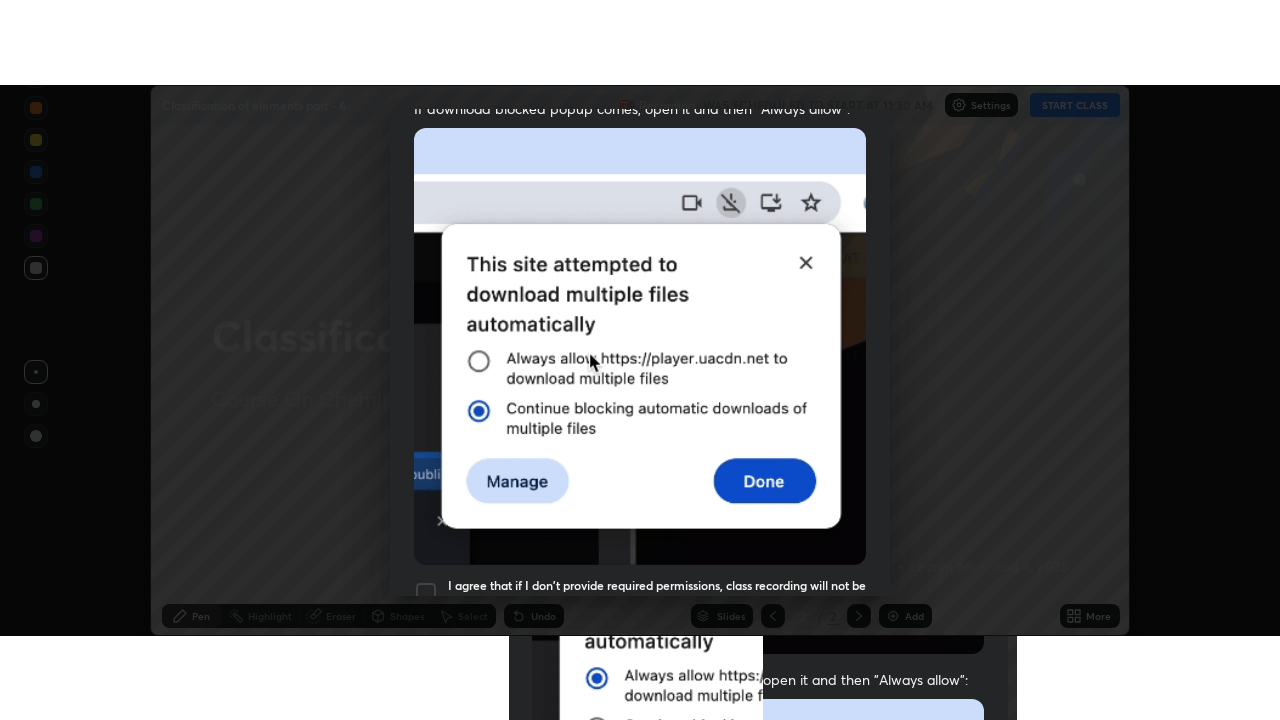 scroll, scrollTop: 513, scrollLeft: 0, axis: vertical 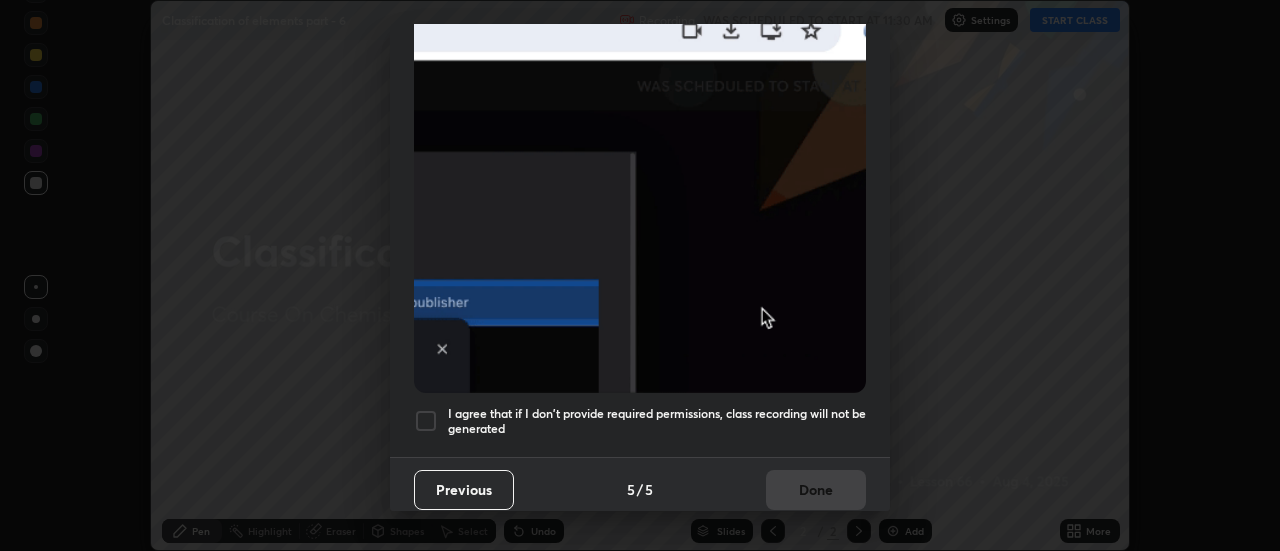 click at bounding box center (426, 421) 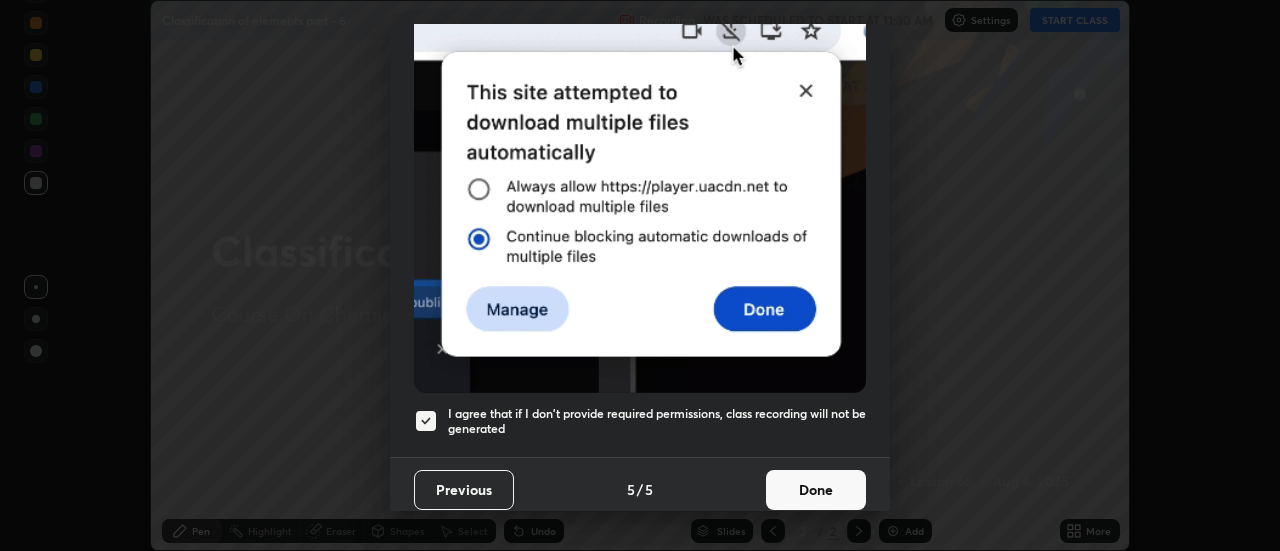 click on "Done" at bounding box center (816, 490) 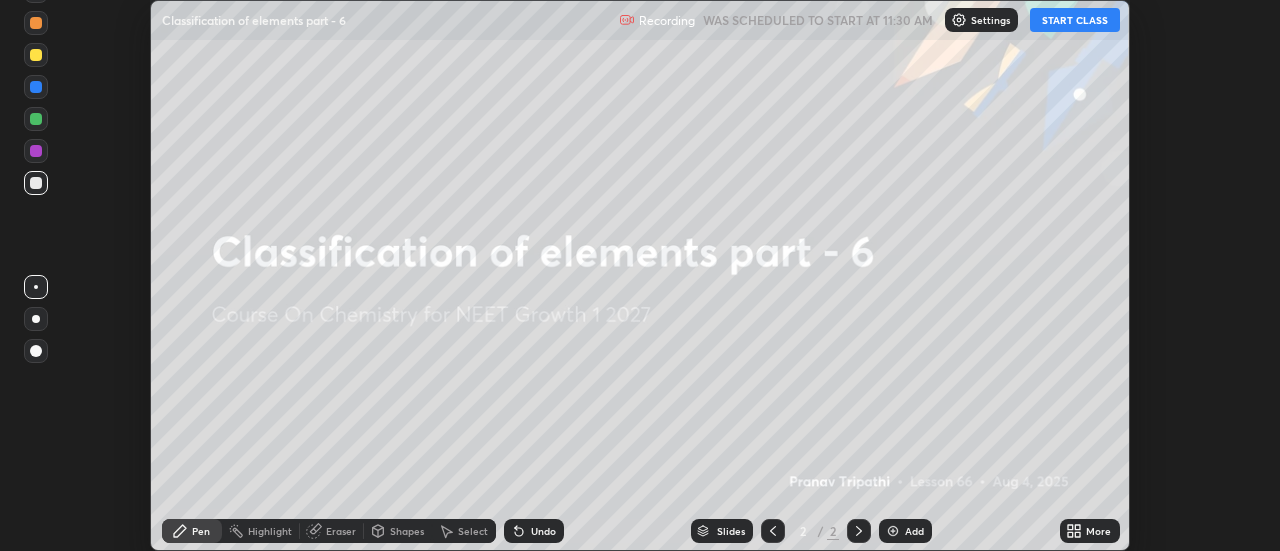 click 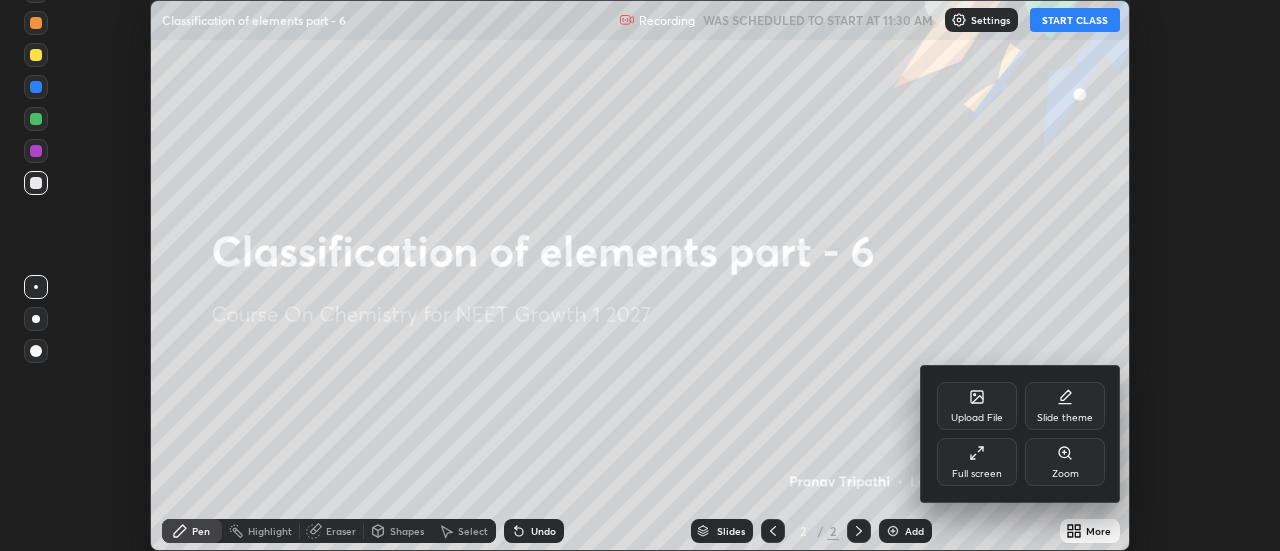 click on "Full screen" at bounding box center [977, 462] 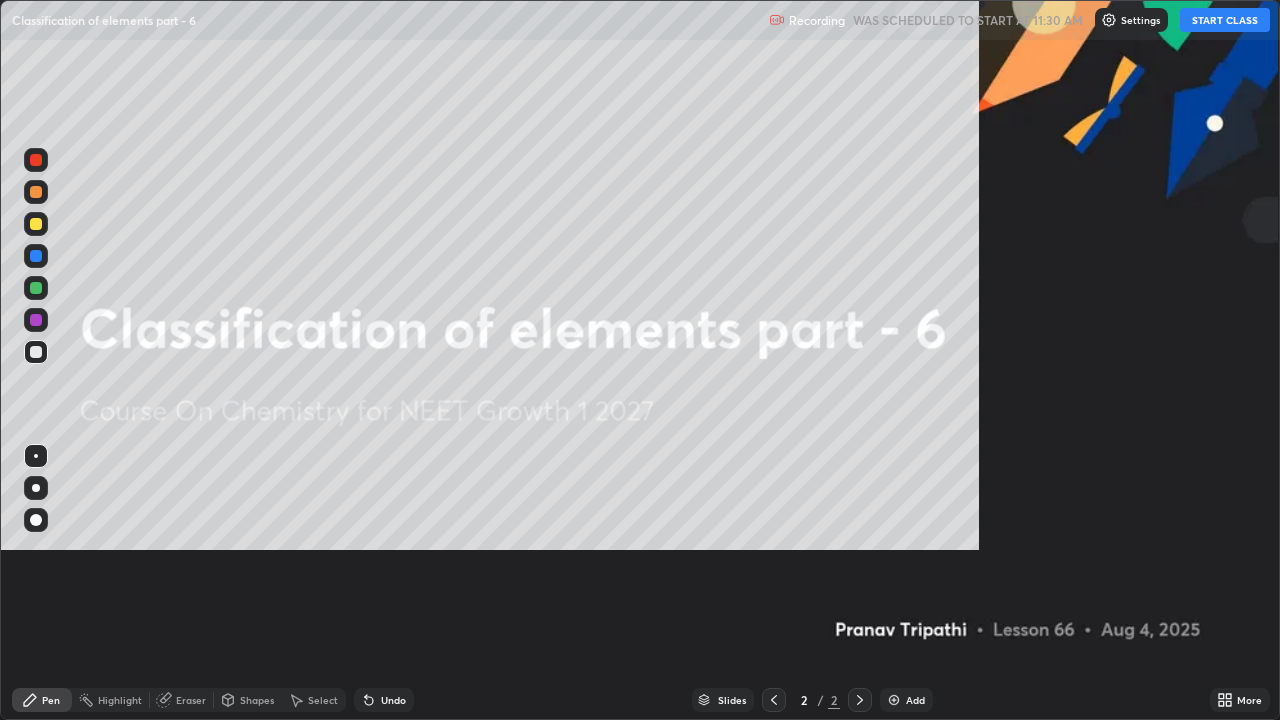 scroll, scrollTop: 99280, scrollLeft: 98720, axis: both 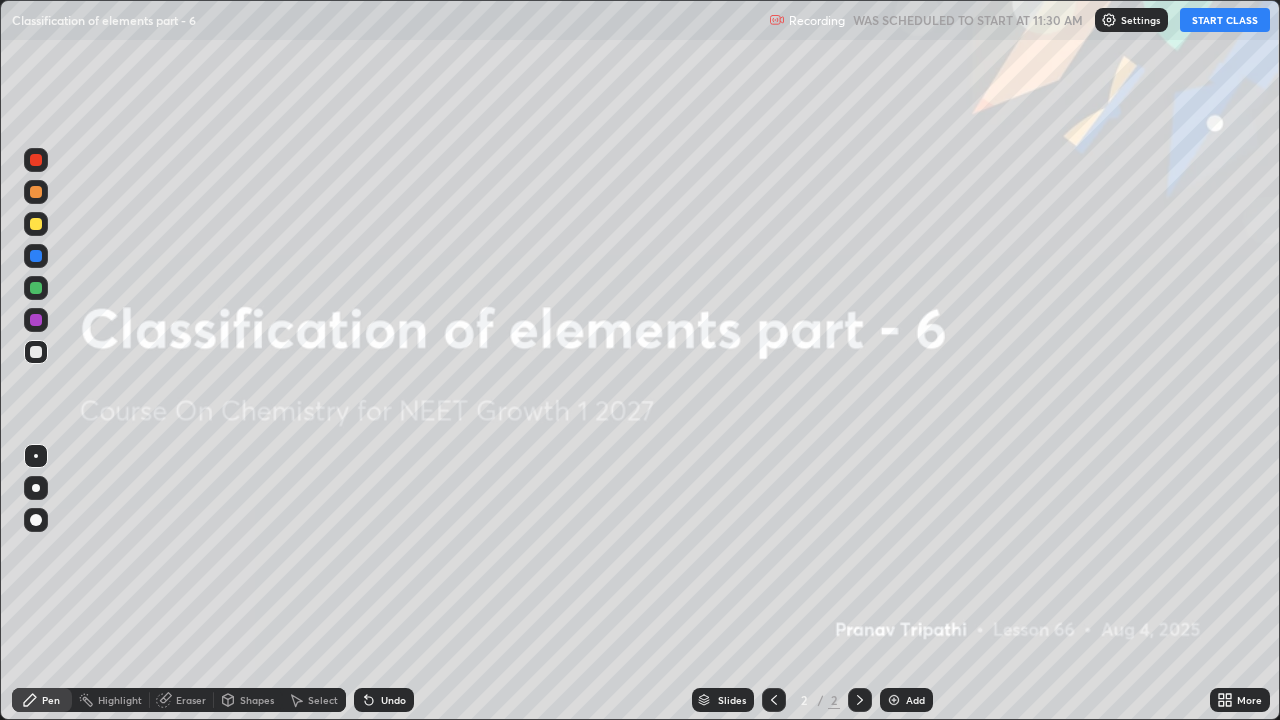 click on "START CLASS" at bounding box center (1225, 20) 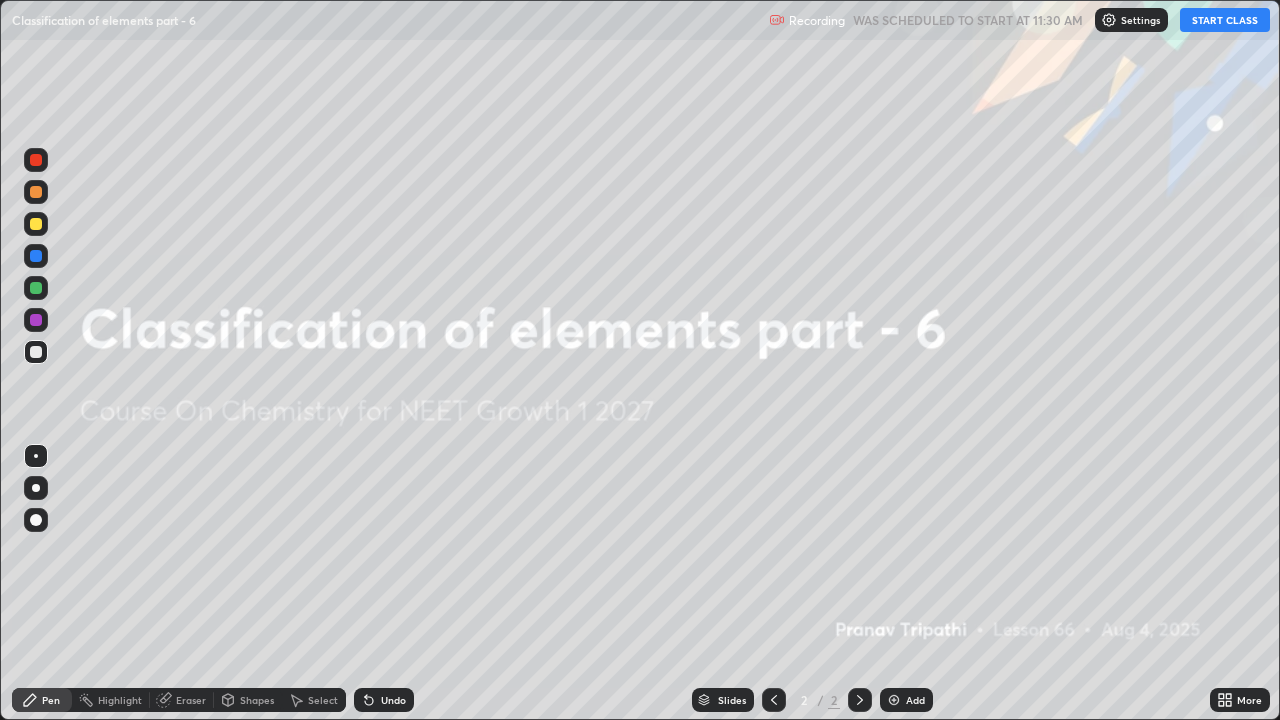 click on "Add" at bounding box center (906, 700) 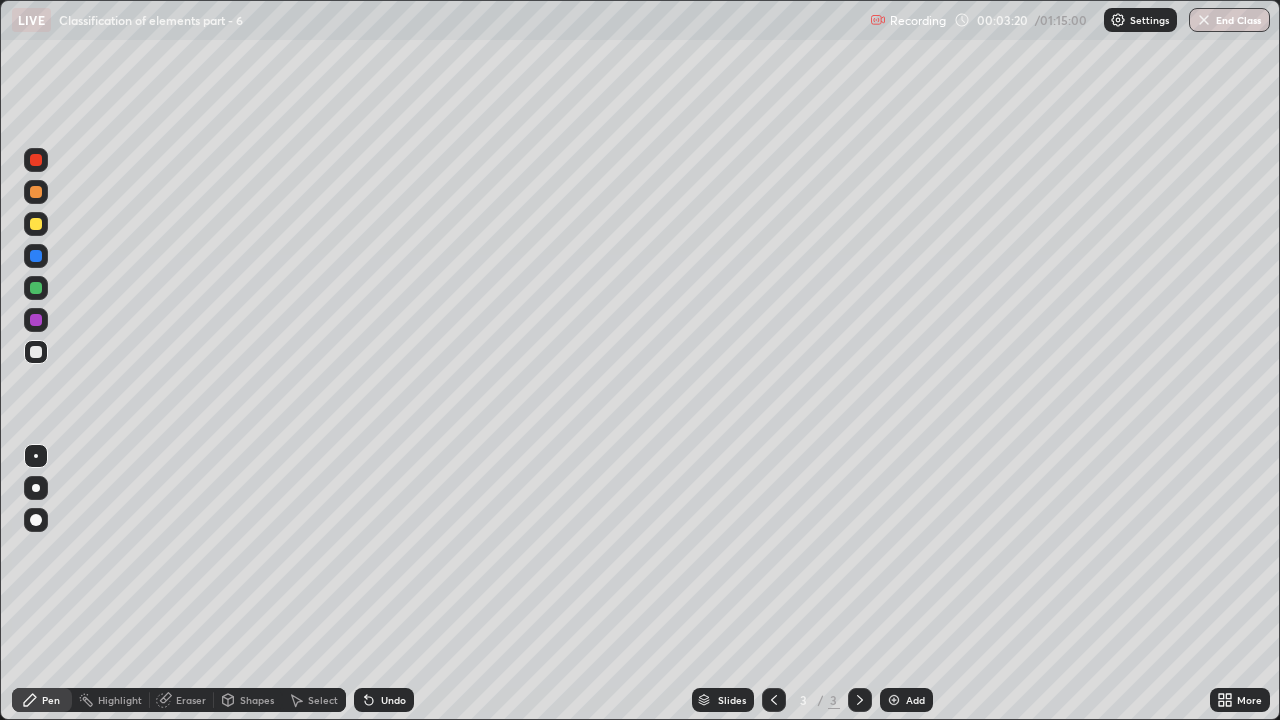 click at bounding box center (894, 700) 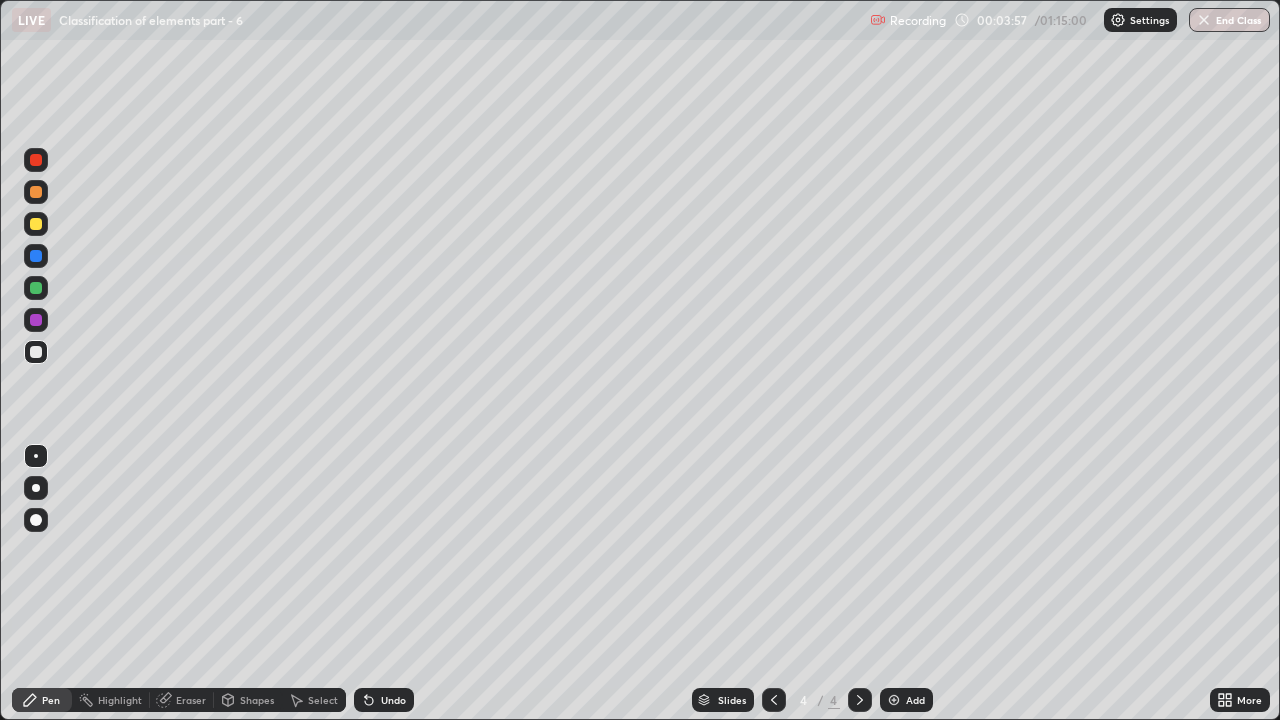 click 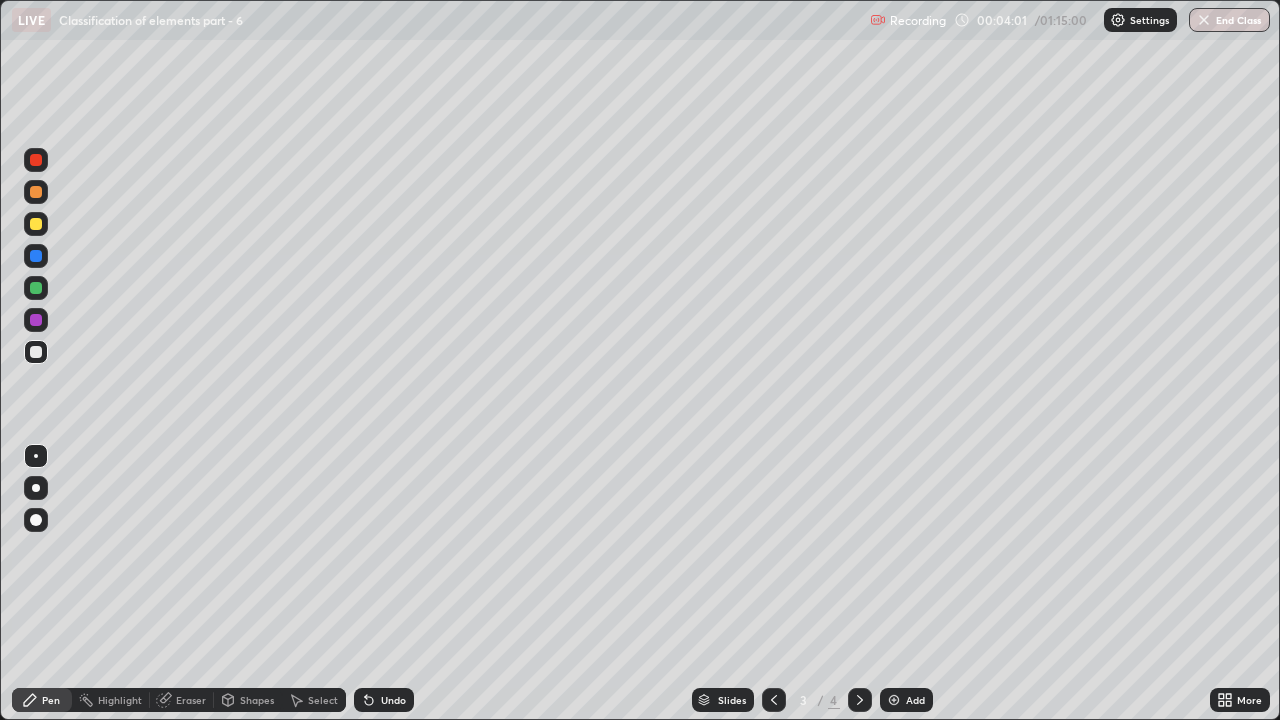 click 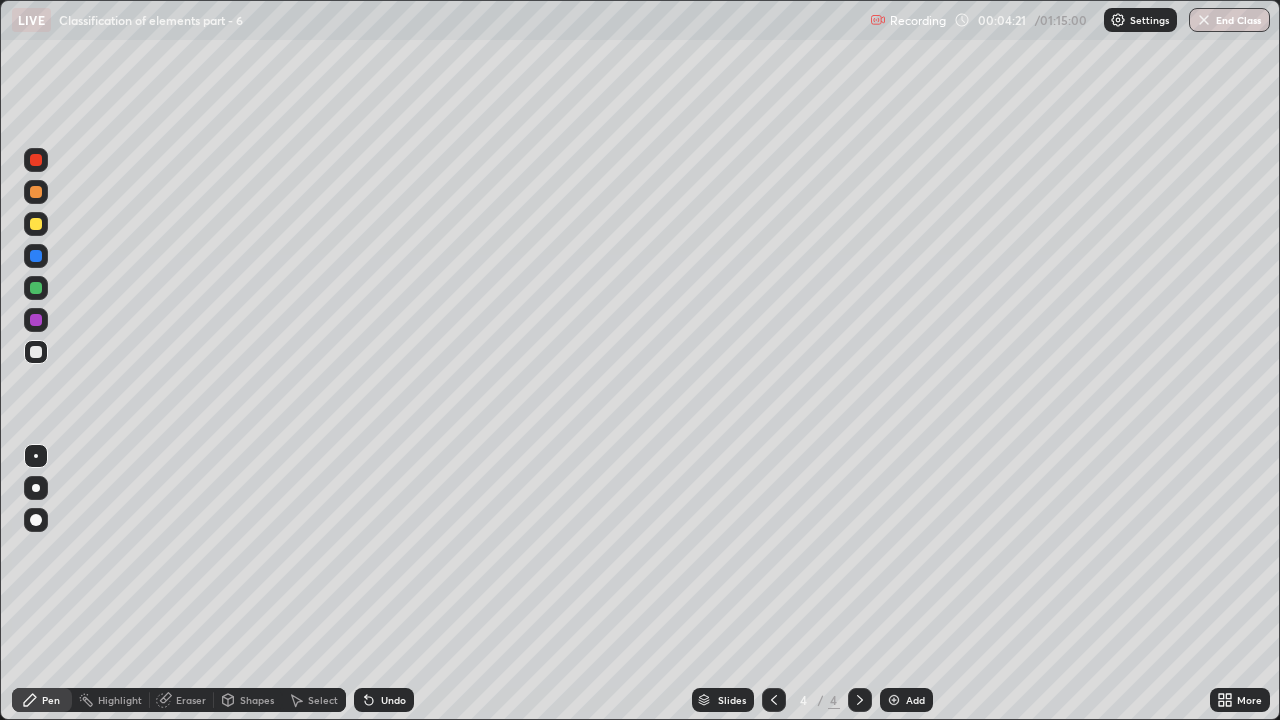 click 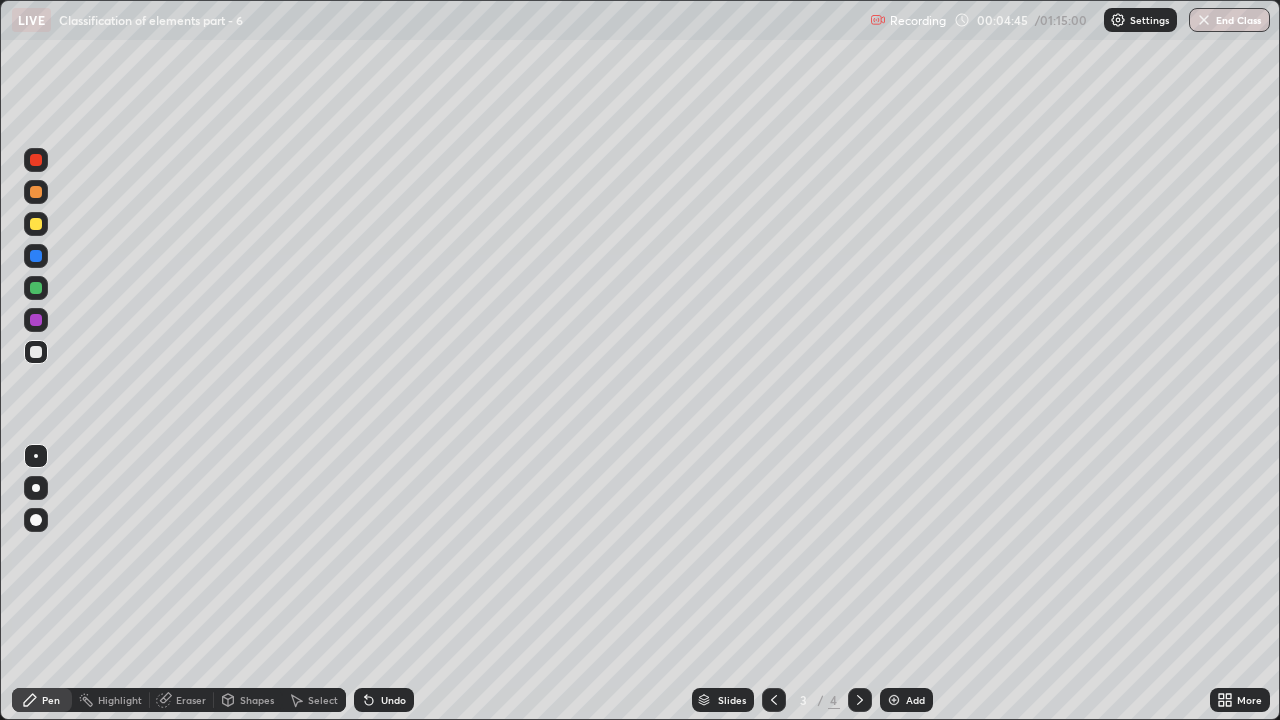 click at bounding box center [36, 288] 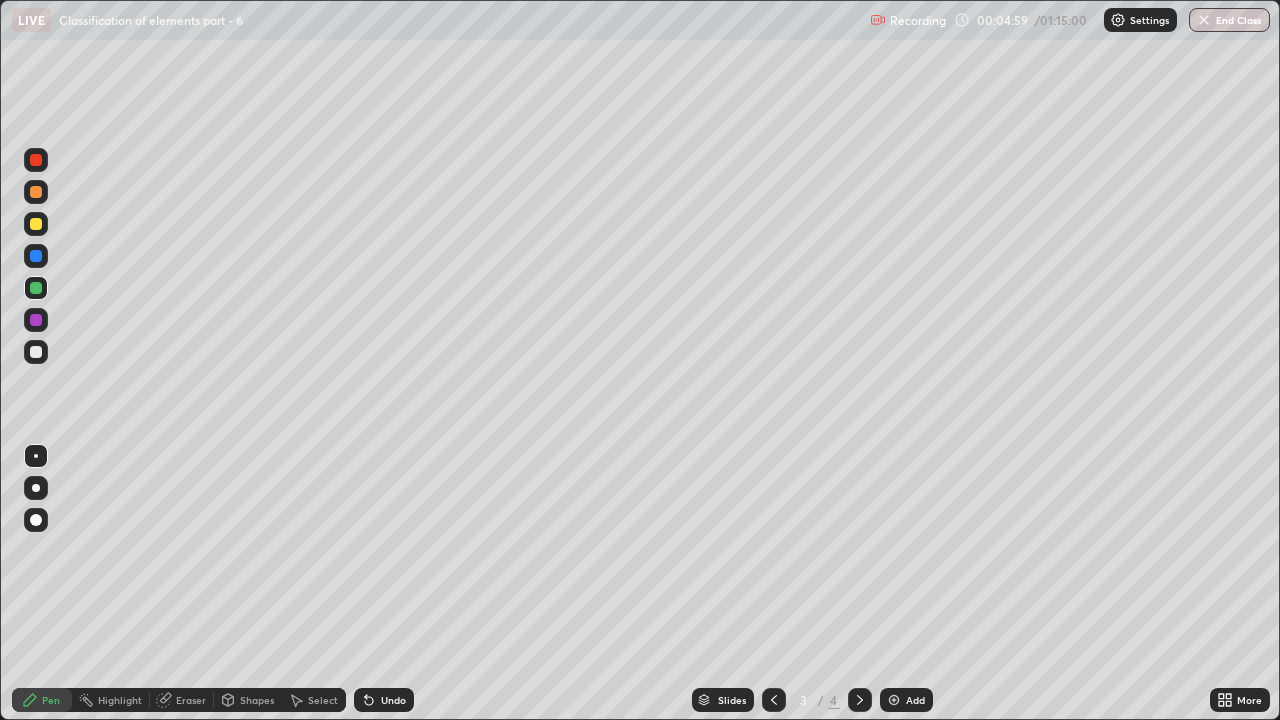 click at bounding box center [36, 352] 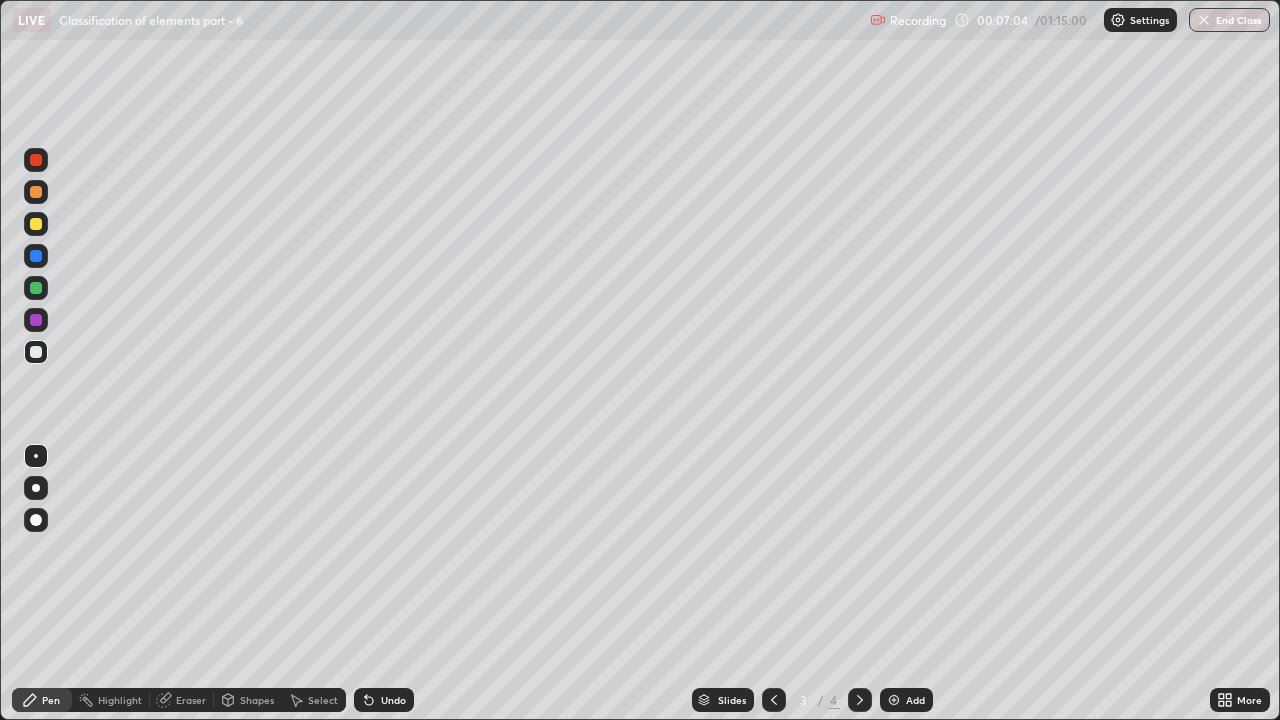 click at bounding box center (36, 224) 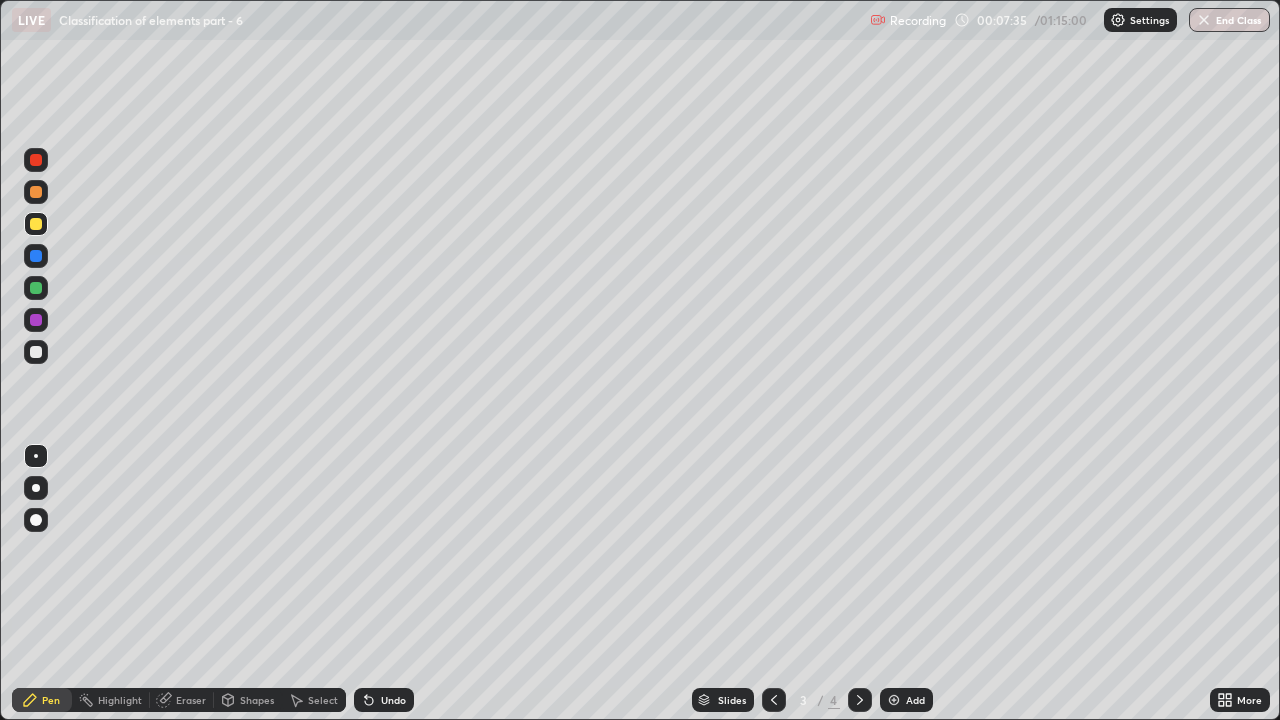 click on "Eraser" at bounding box center [191, 700] 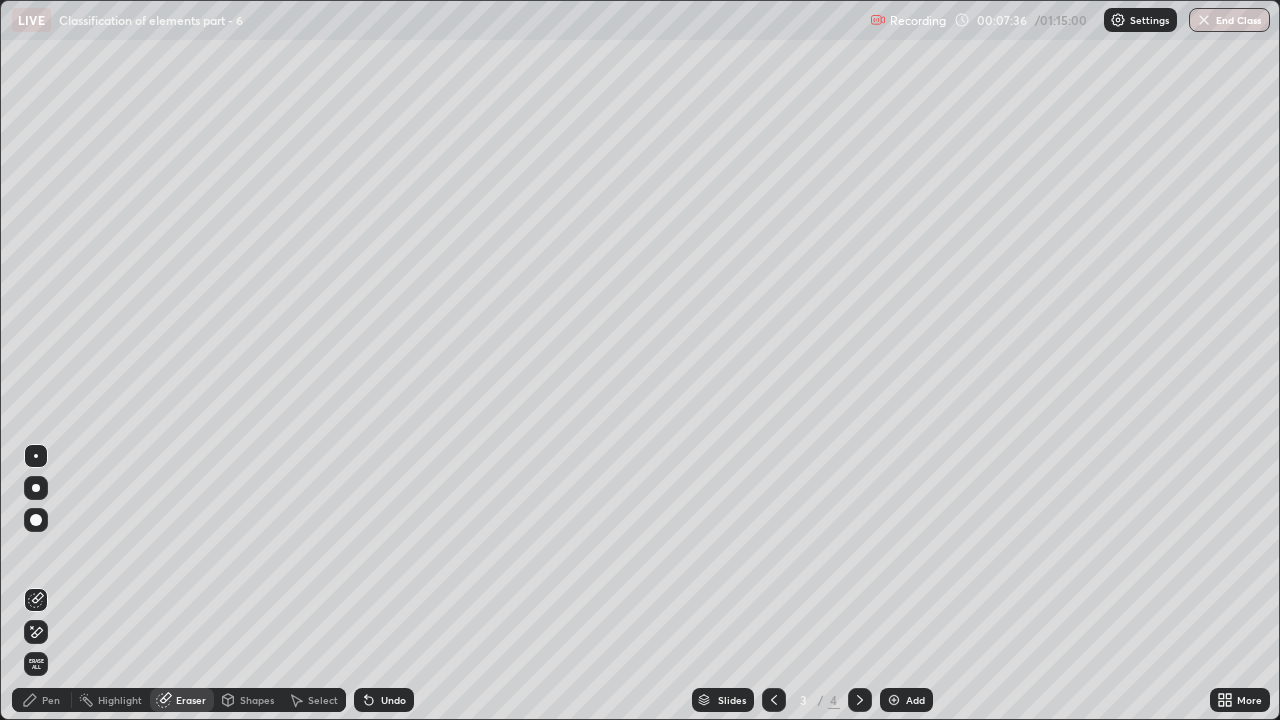 click on "Pen" at bounding box center (51, 700) 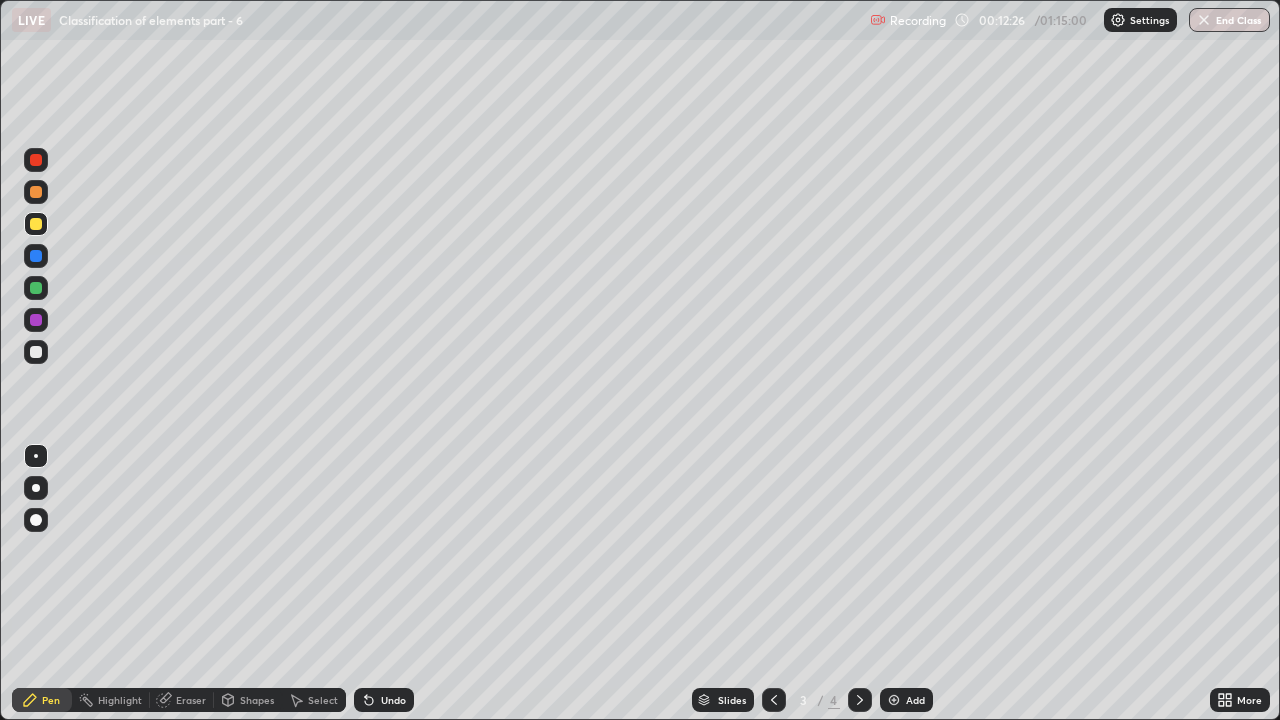 click on "Add" at bounding box center [906, 700] 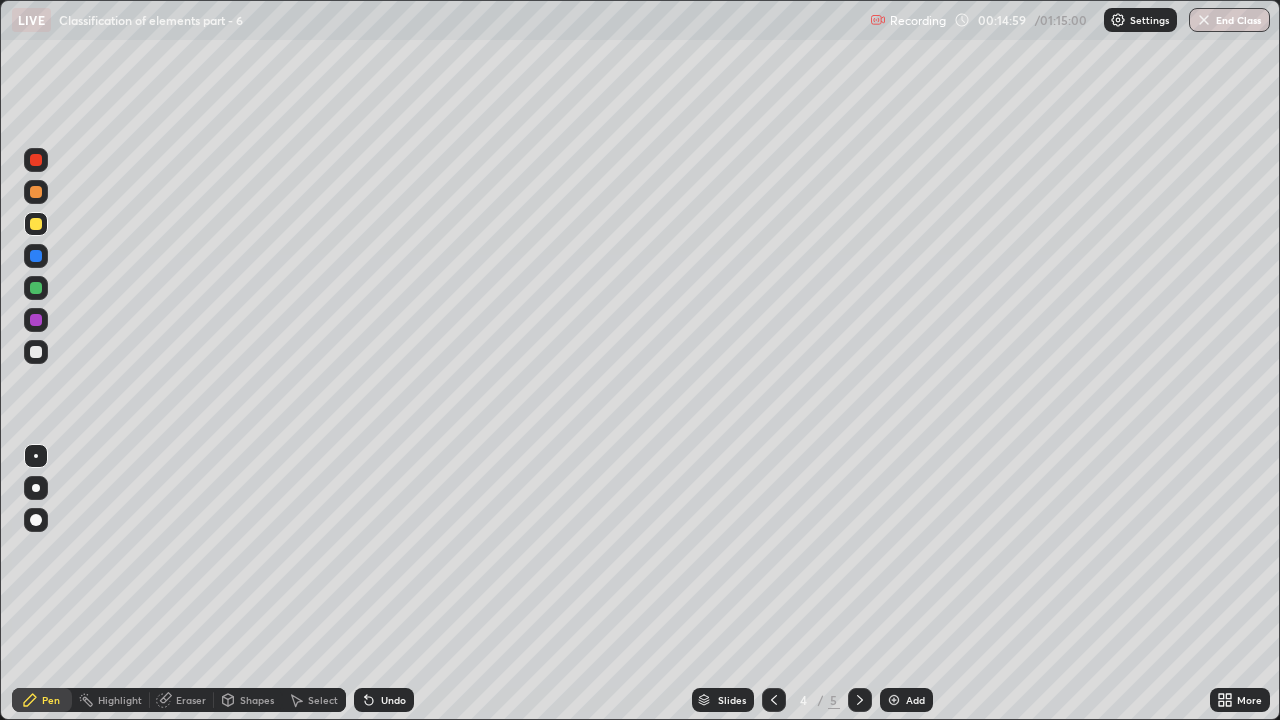 click at bounding box center [36, 320] 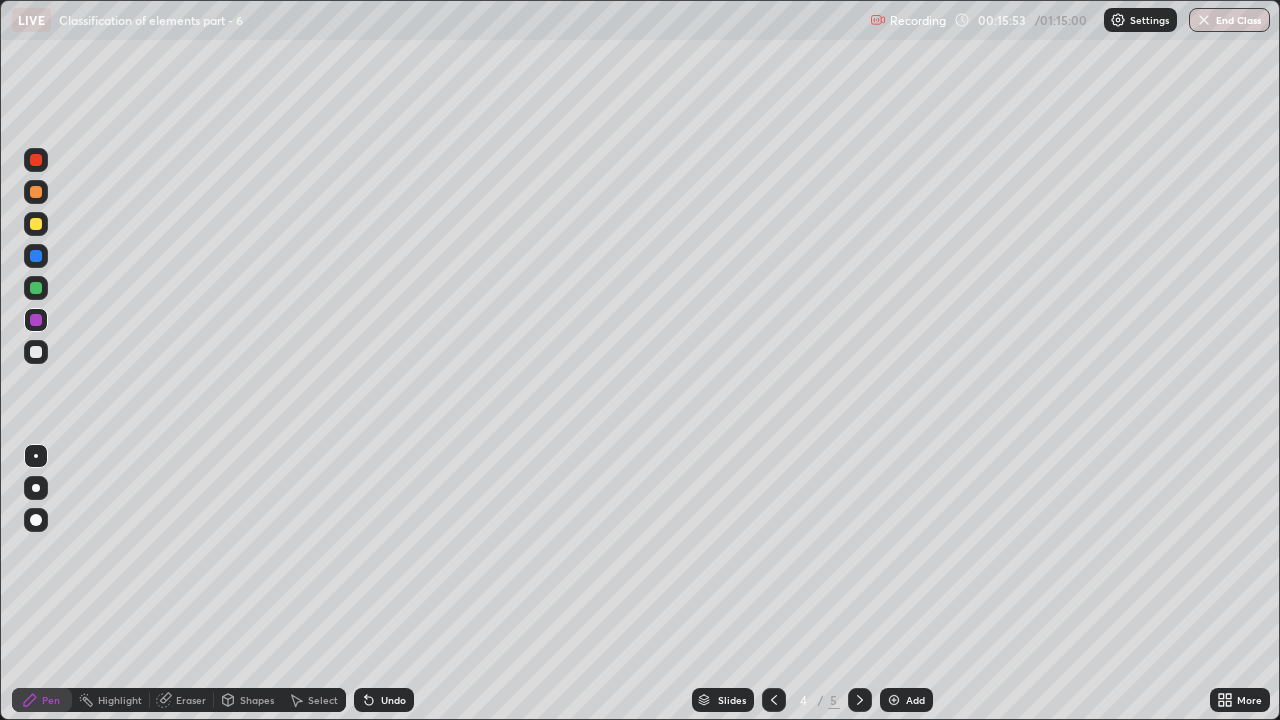 click at bounding box center [36, 224] 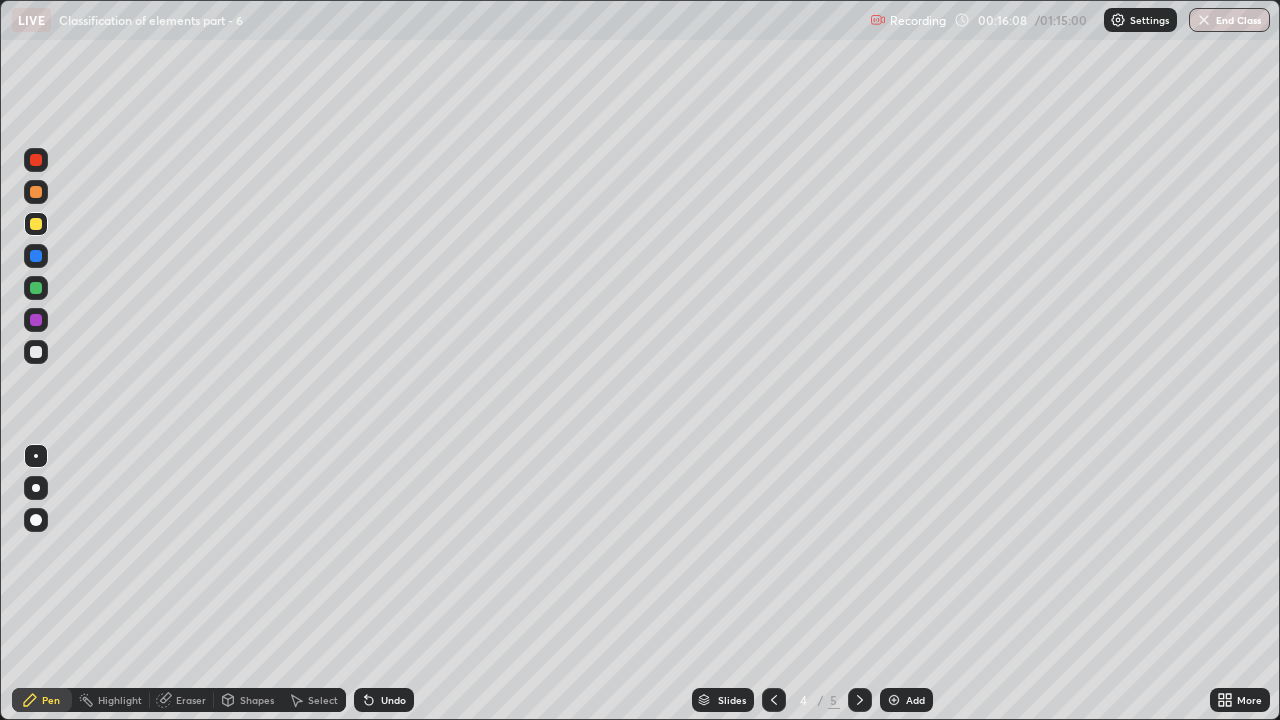 click on "Eraser" at bounding box center (191, 700) 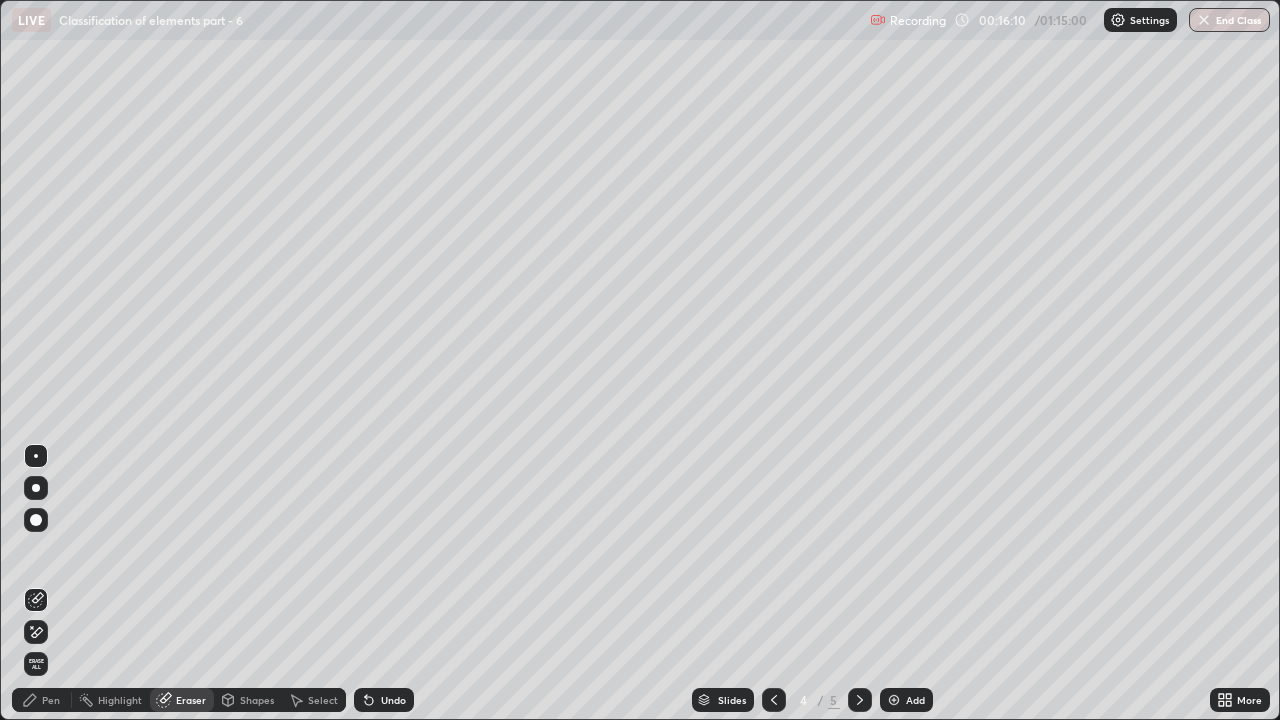 click on "Pen" at bounding box center [51, 700] 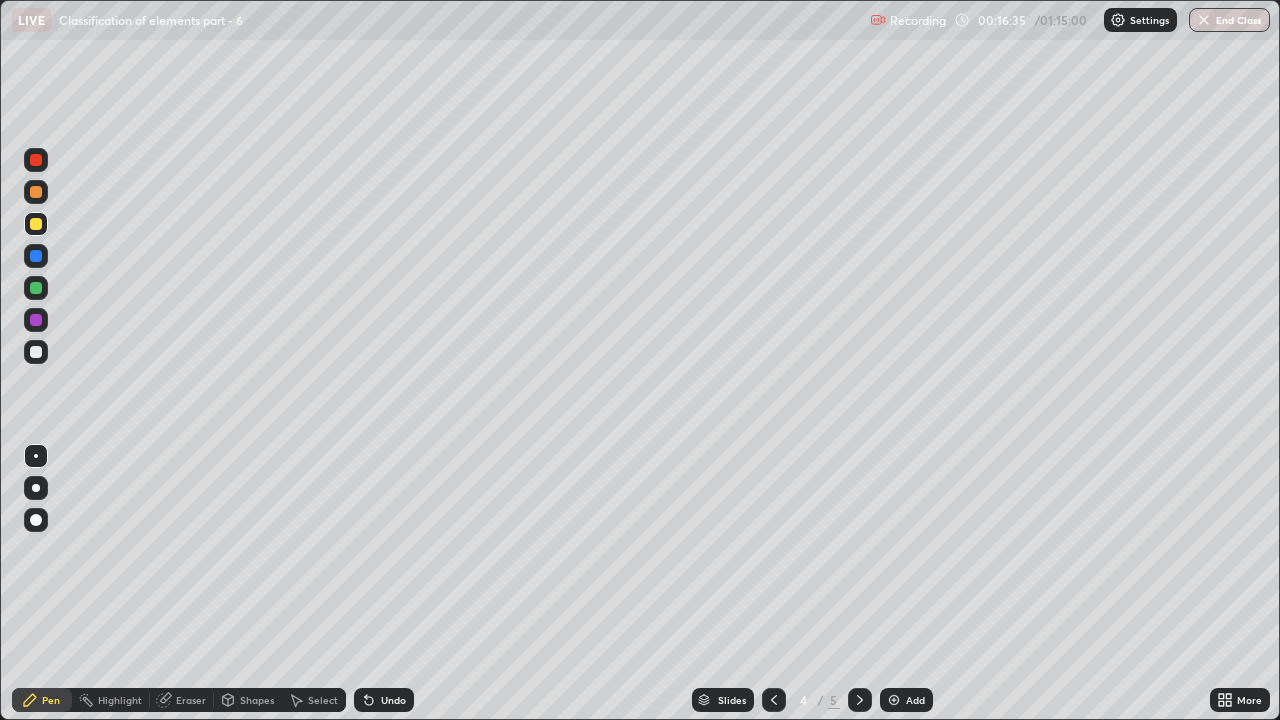 click at bounding box center (36, 288) 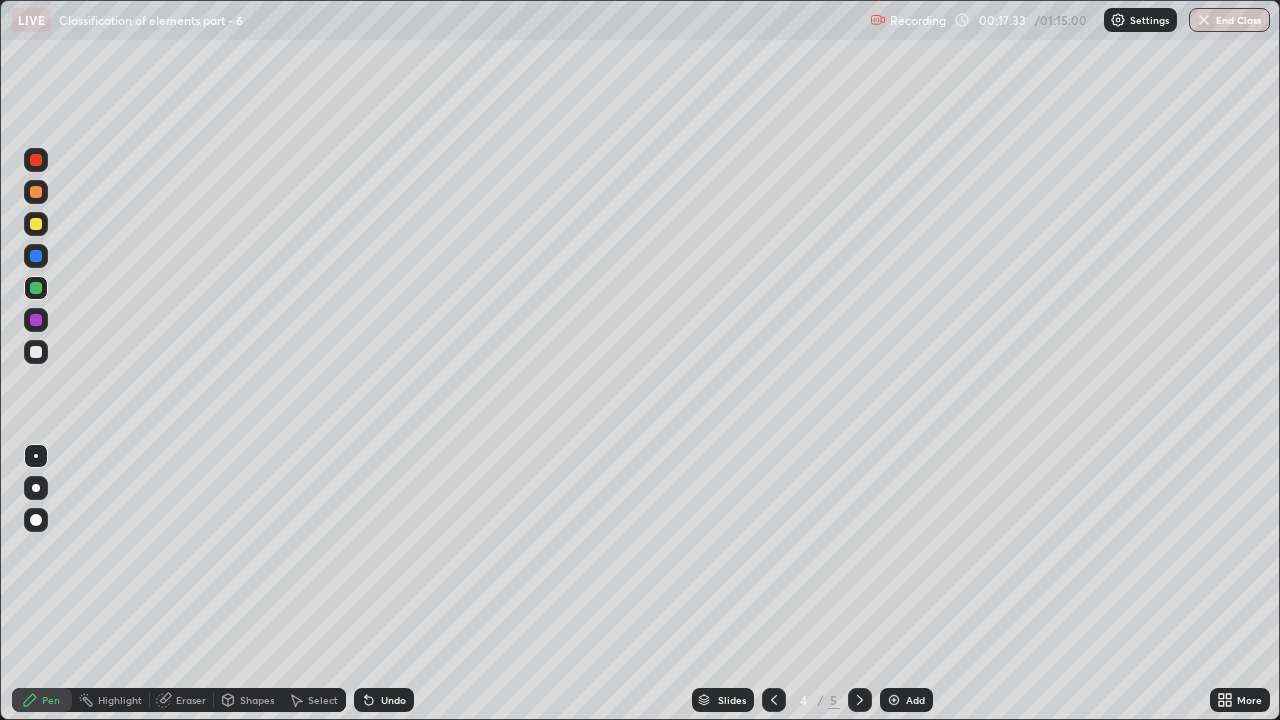 click at bounding box center [36, 224] 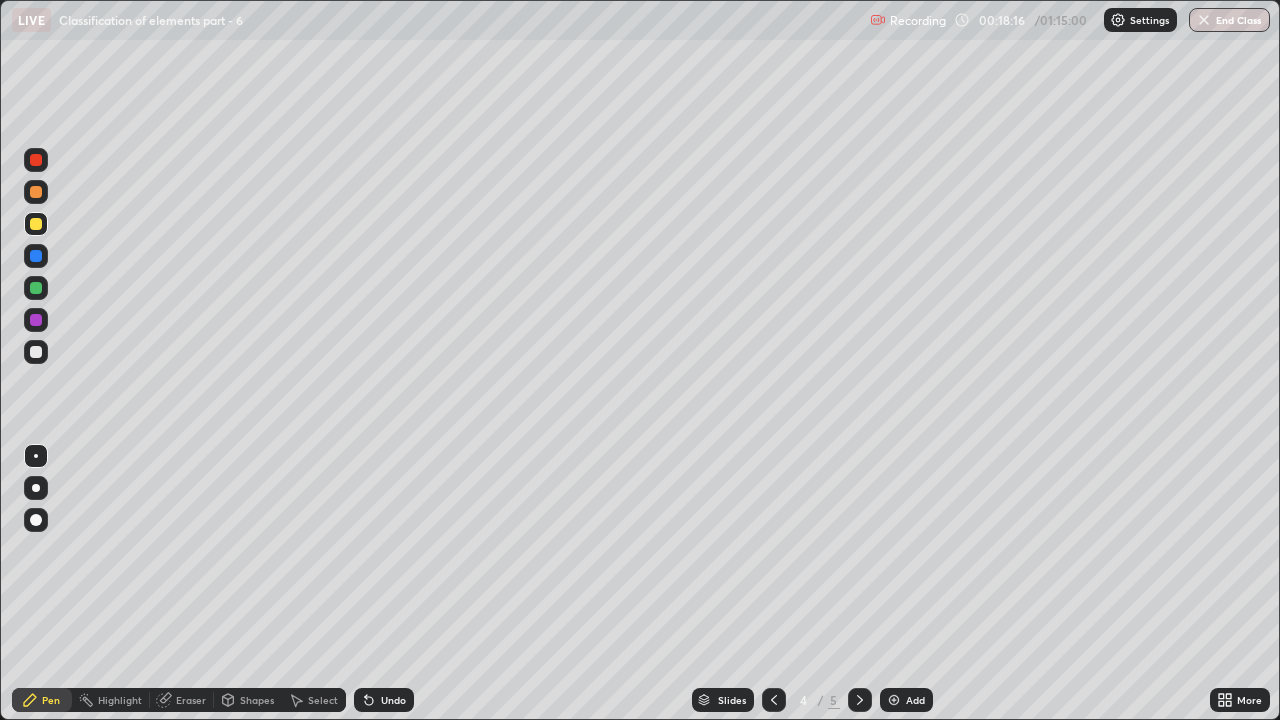 click at bounding box center (36, 288) 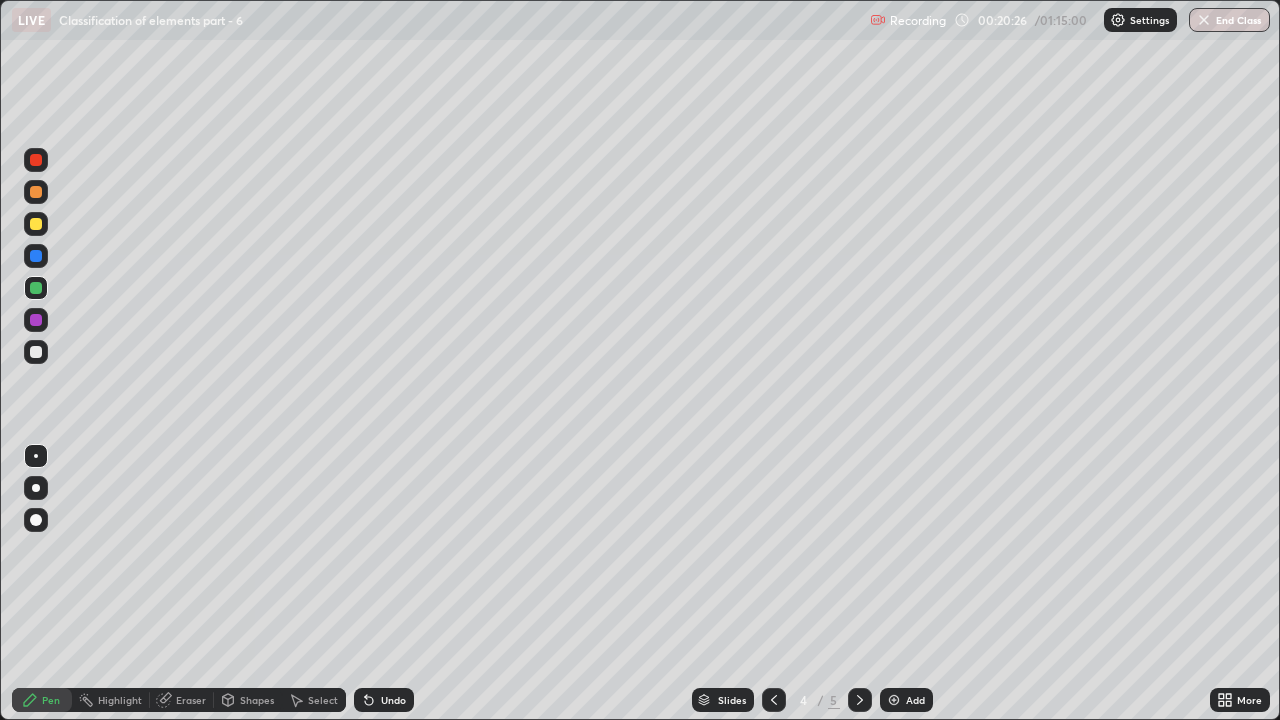 click at bounding box center (36, 224) 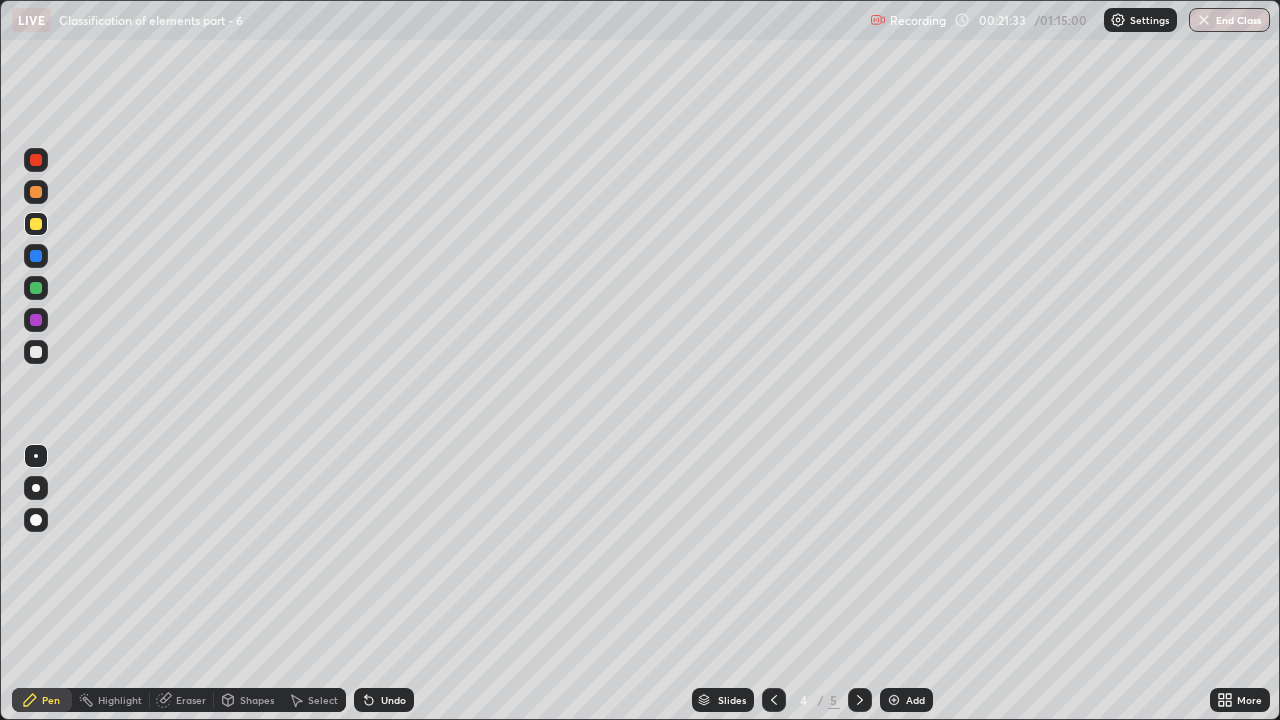 click at bounding box center [36, 352] 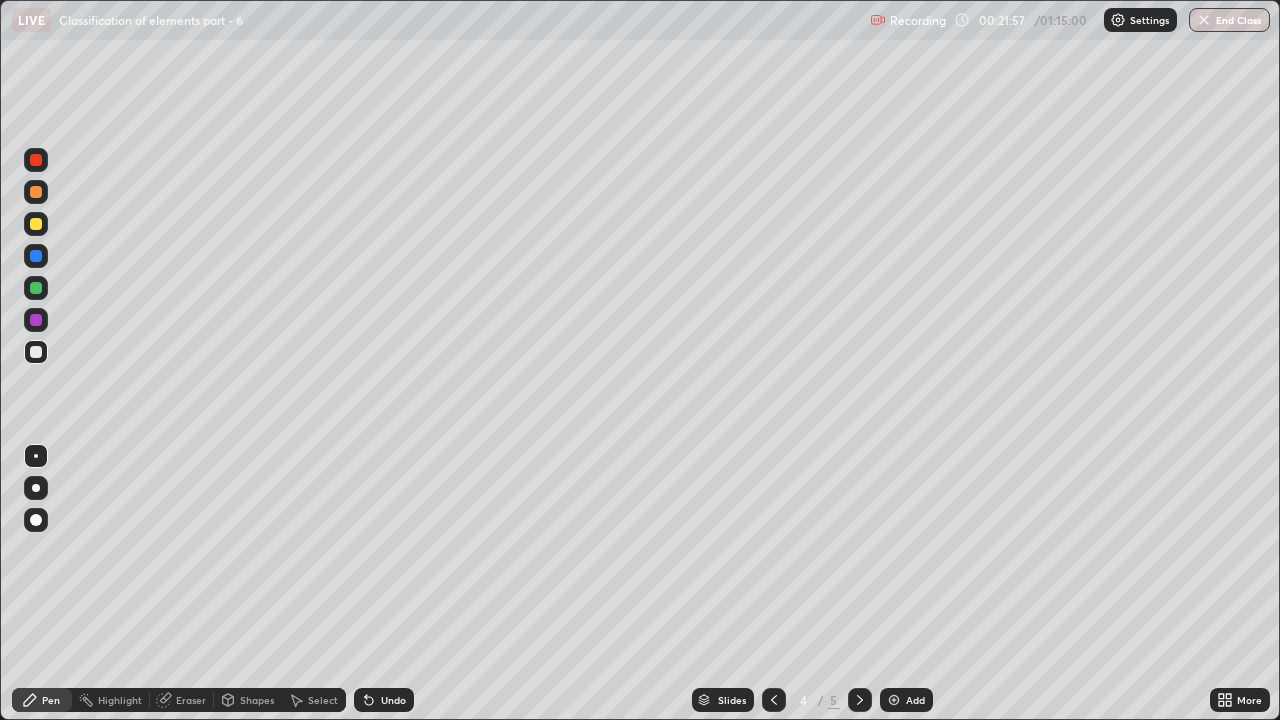 click at bounding box center (894, 700) 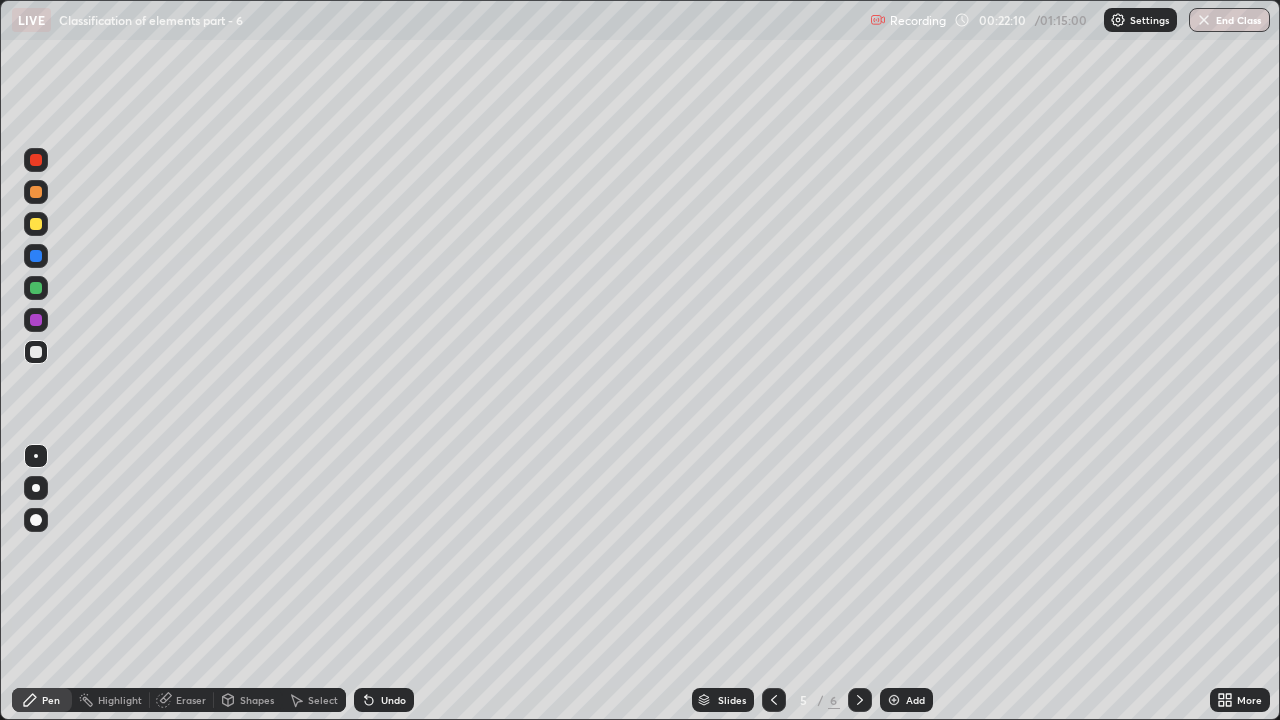 click on "Eraser" at bounding box center (191, 700) 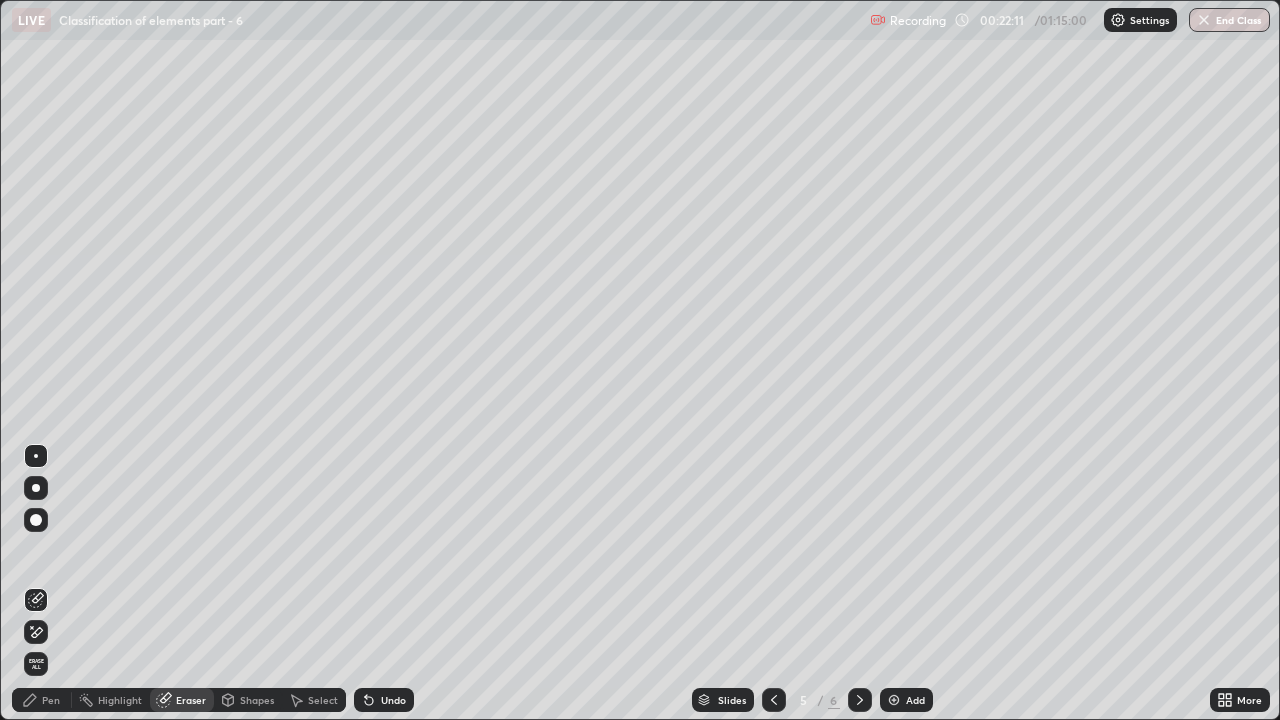 click on "Pen" at bounding box center (51, 700) 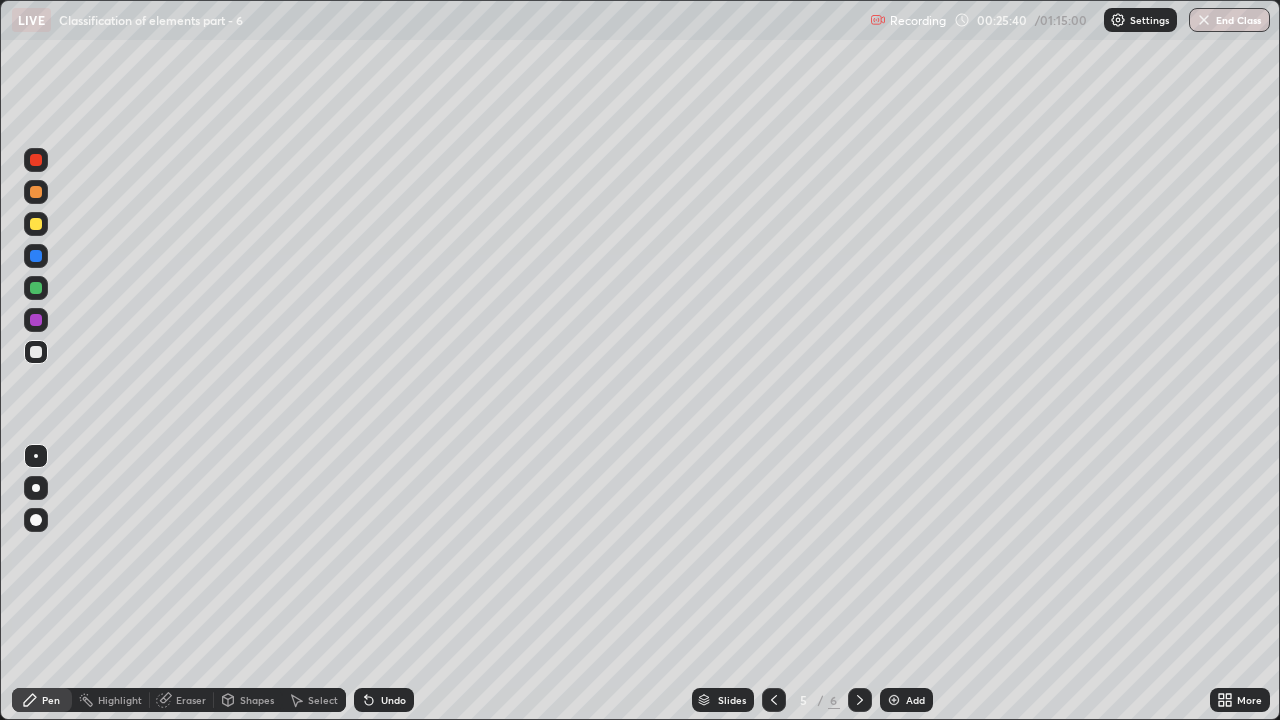 click at bounding box center [36, 288] 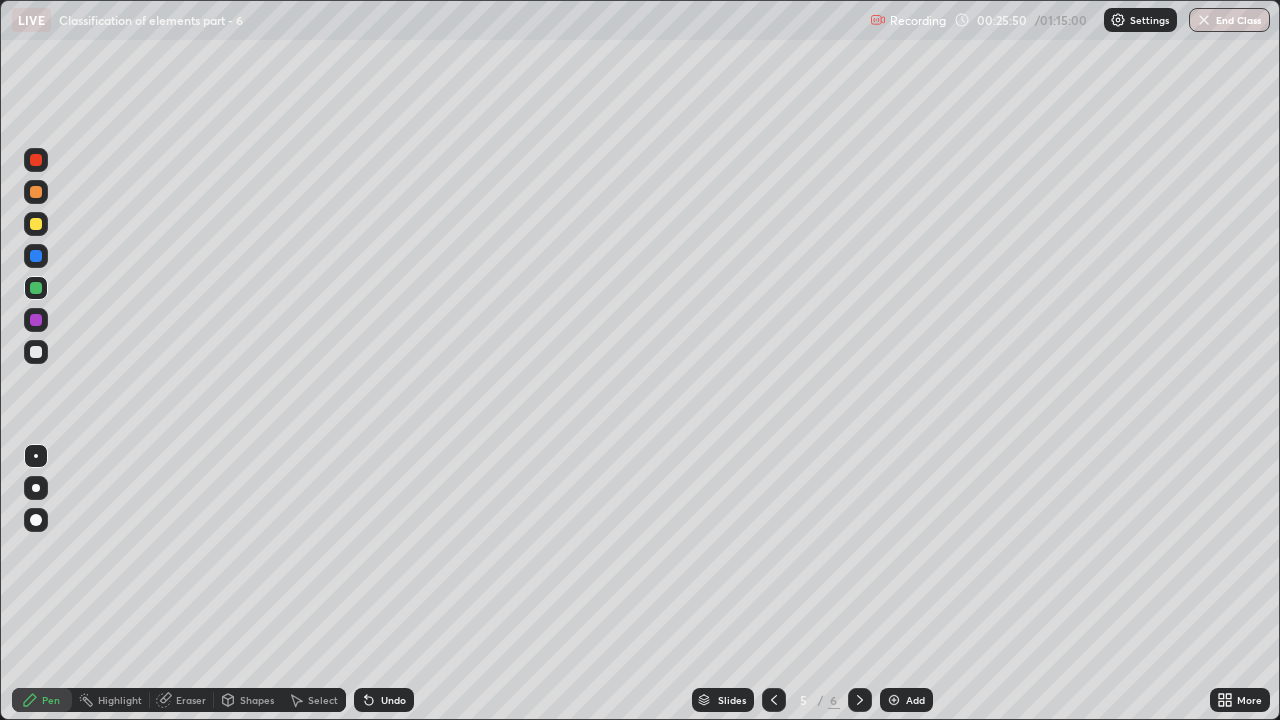 click on "Eraser" at bounding box center [191, 700] 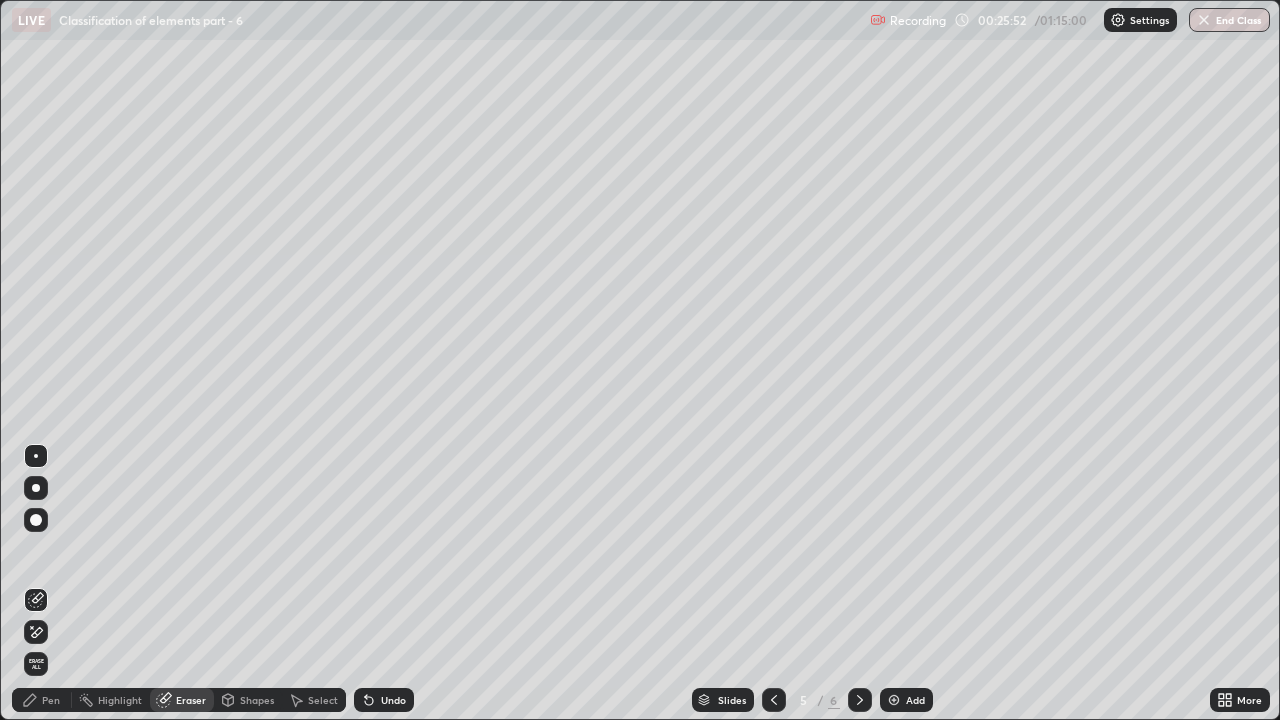 click on "Pen" at bounding box center (42, 700) 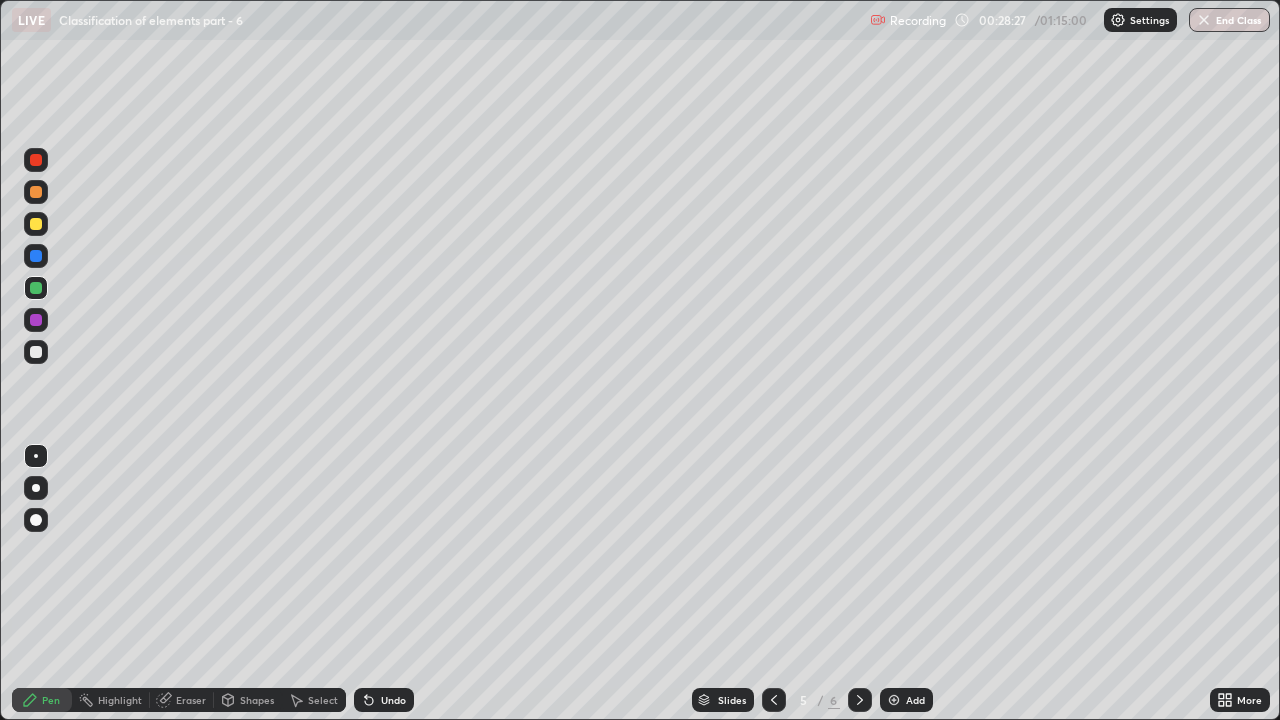 click on "Eraser" at bounding box center (191, 700) 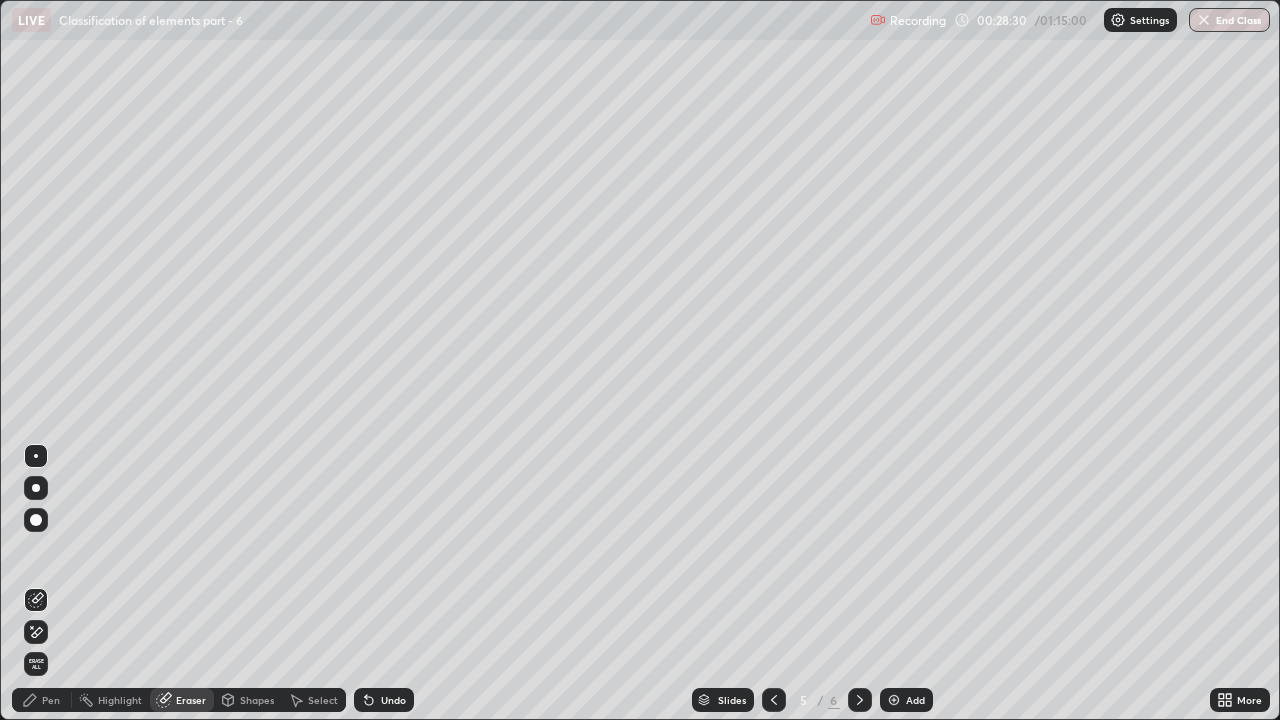 click on "Pen" at bounding box center (42, 700) 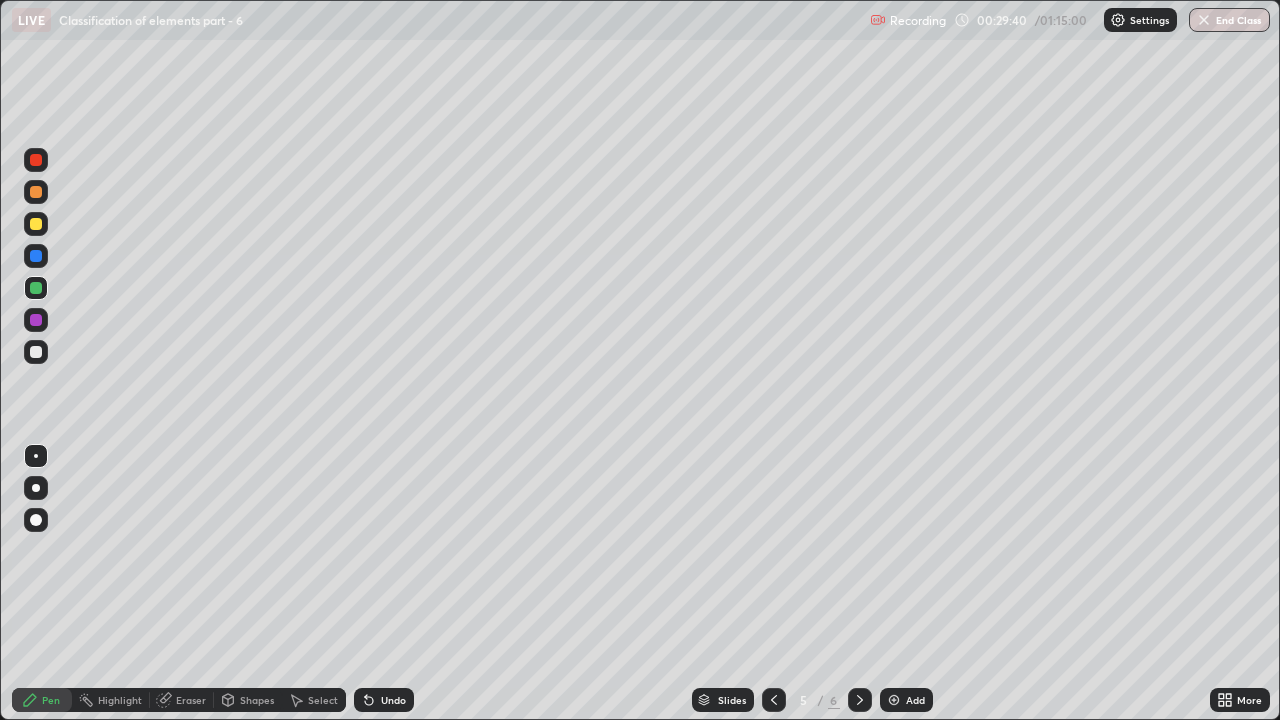 click on "Add" at bounding box center [906, 700] 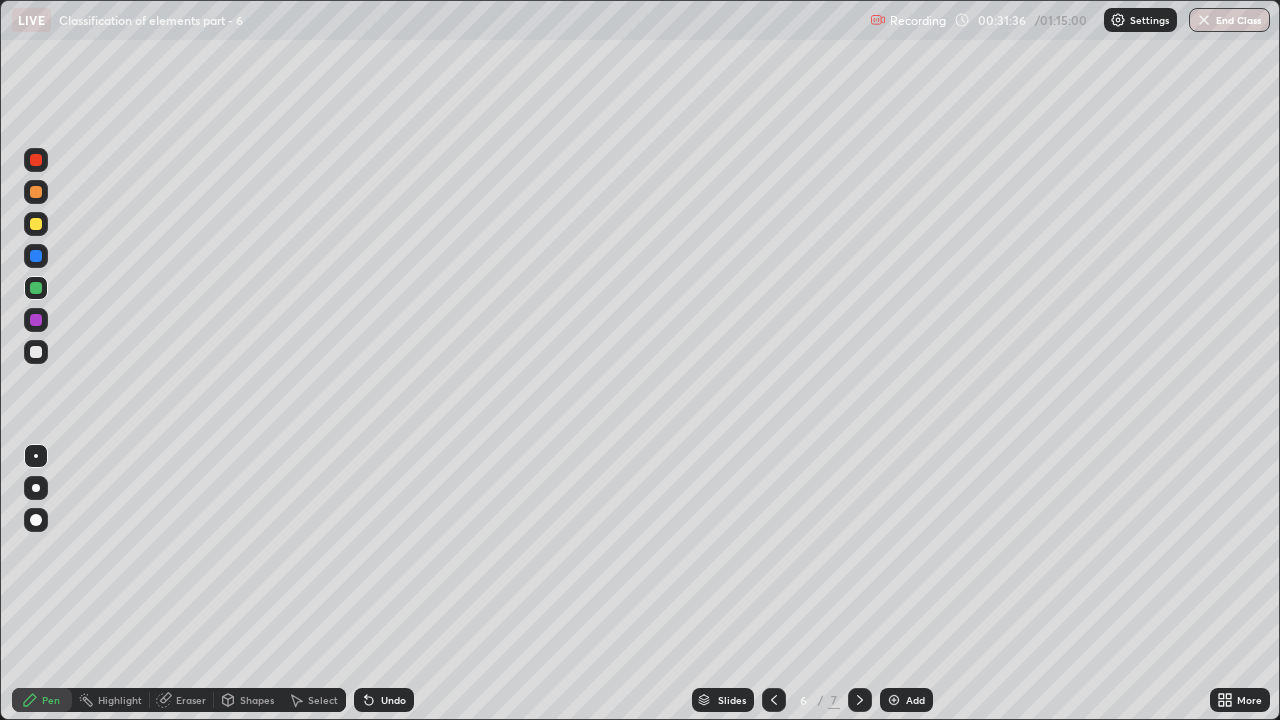 click on "Eraser" at bounding box center (191, 700) 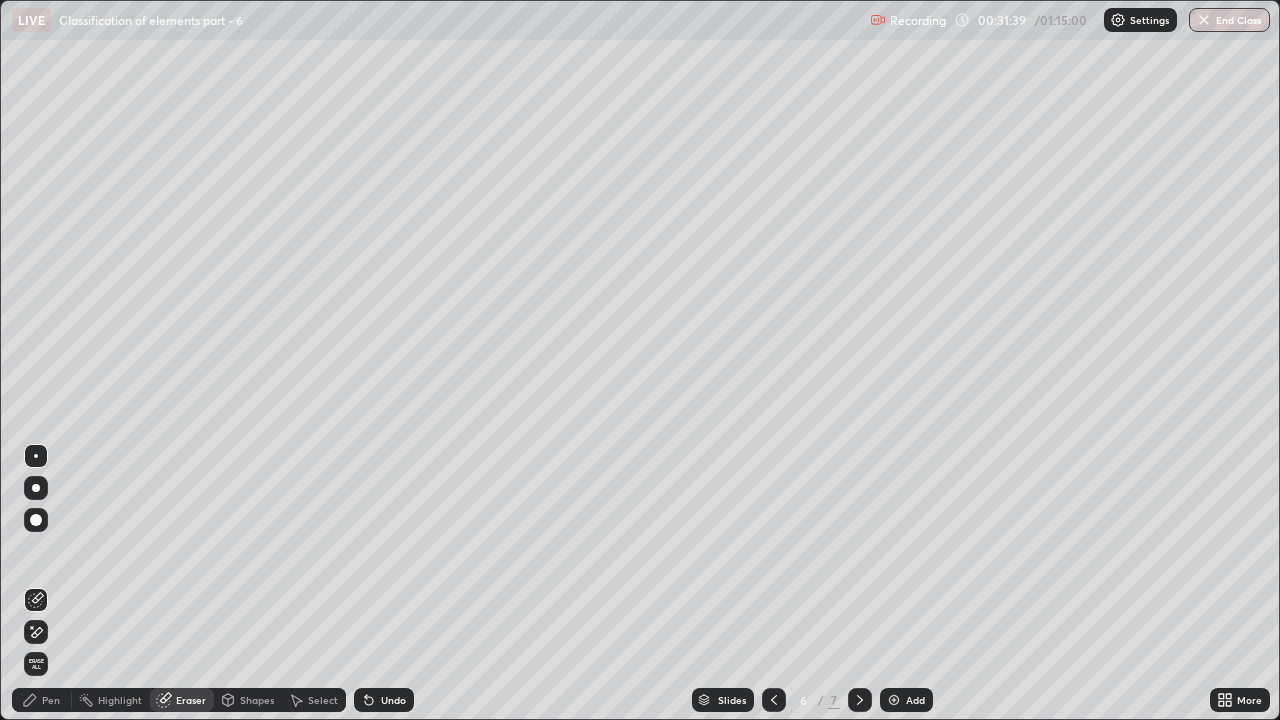 click on "Pen" at bounding box center (42, 700) 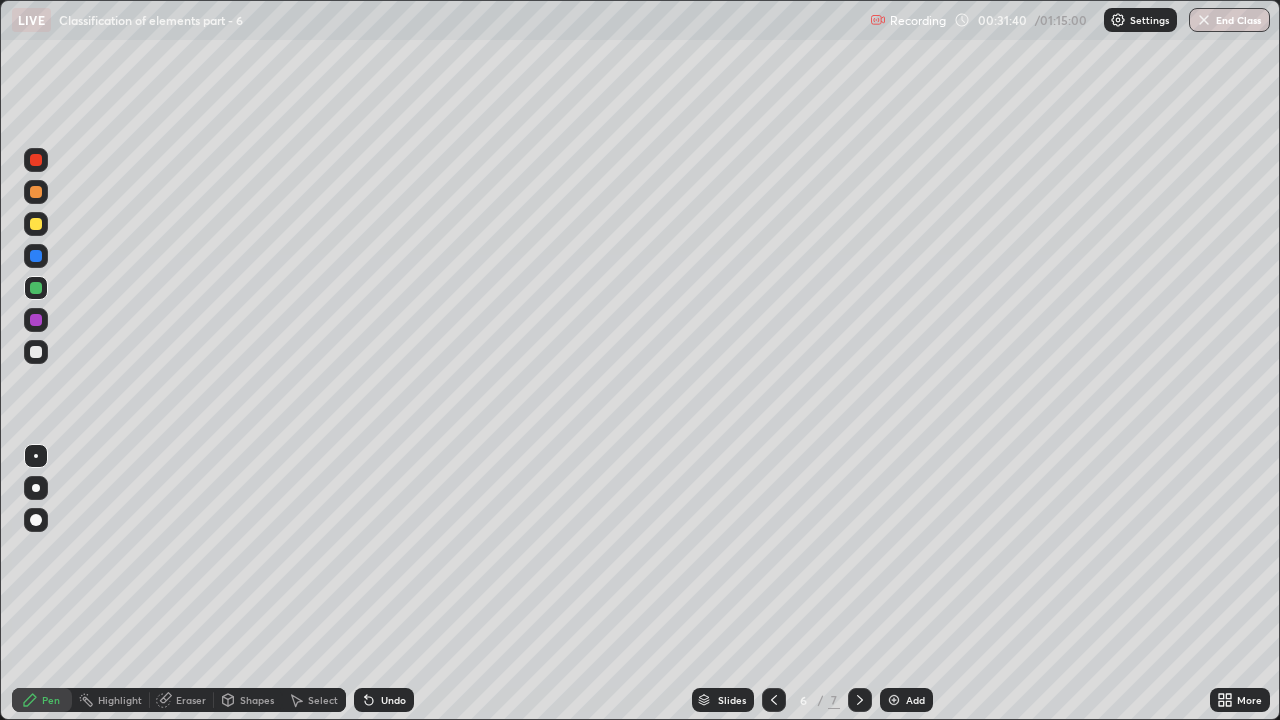 click at bounding box center [36, 352] 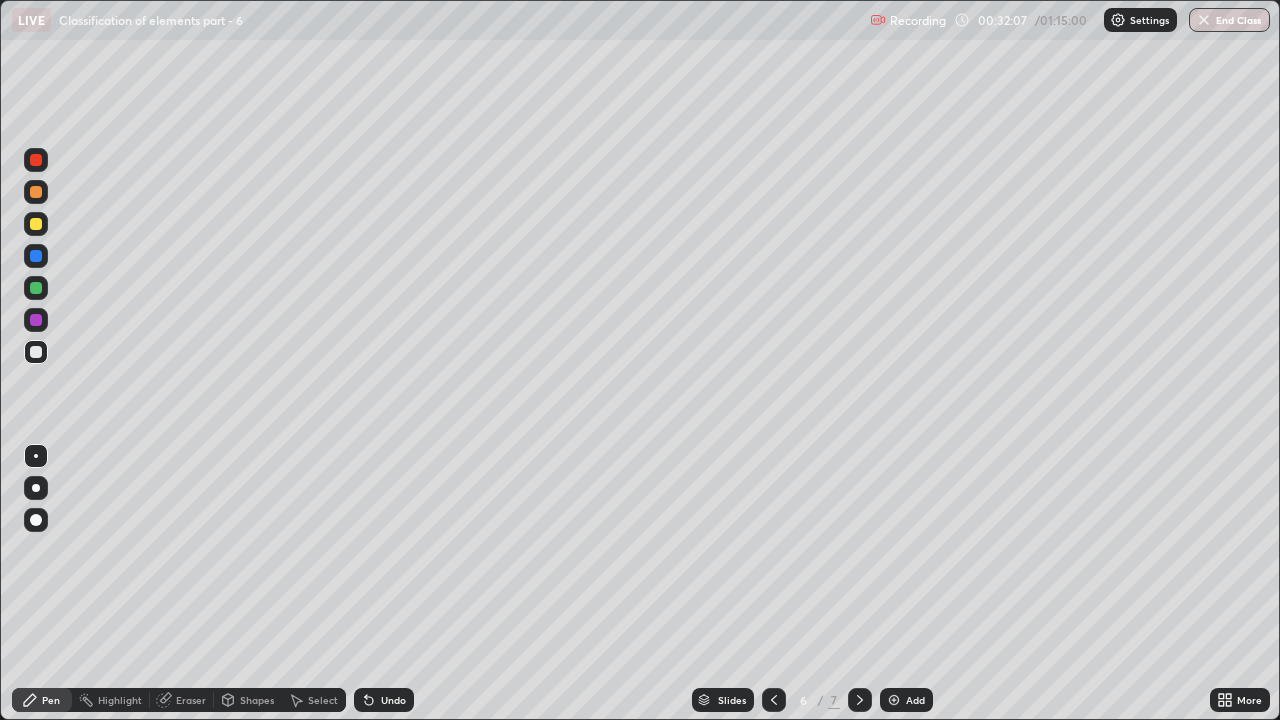 click at bounding box center [36, 288] 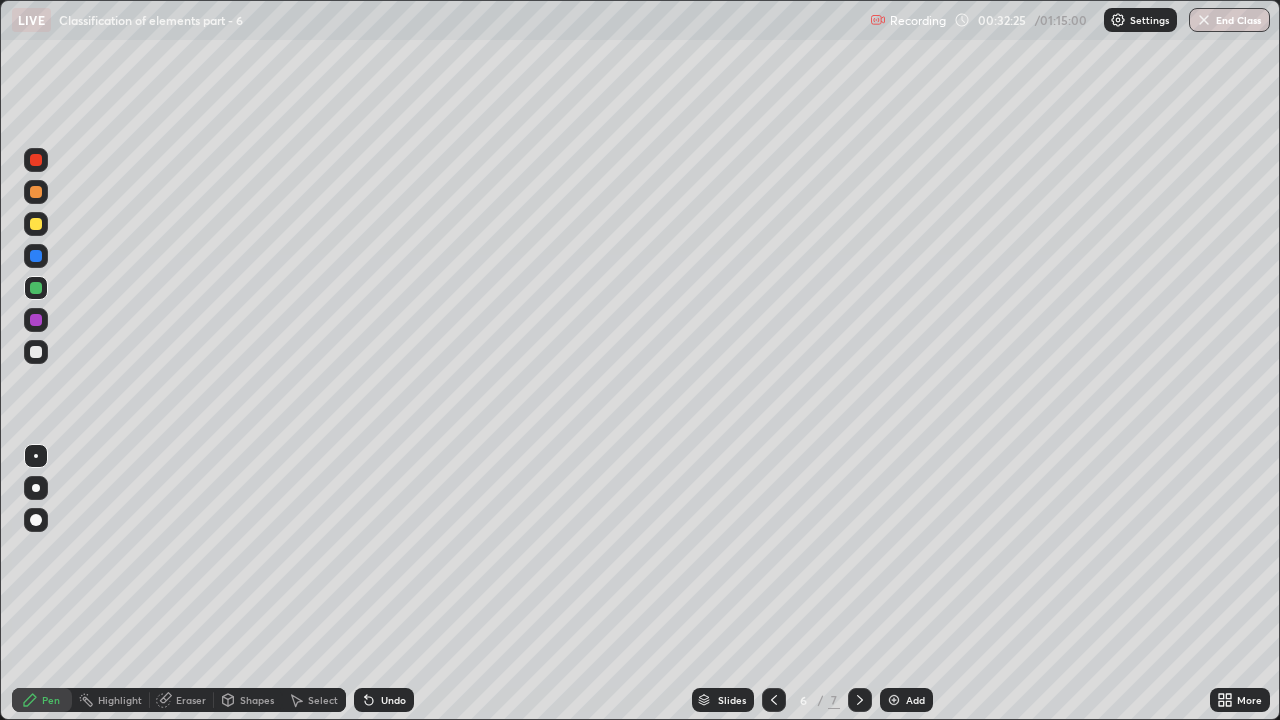 click on "Eraser" at bounding box center (182, 700) 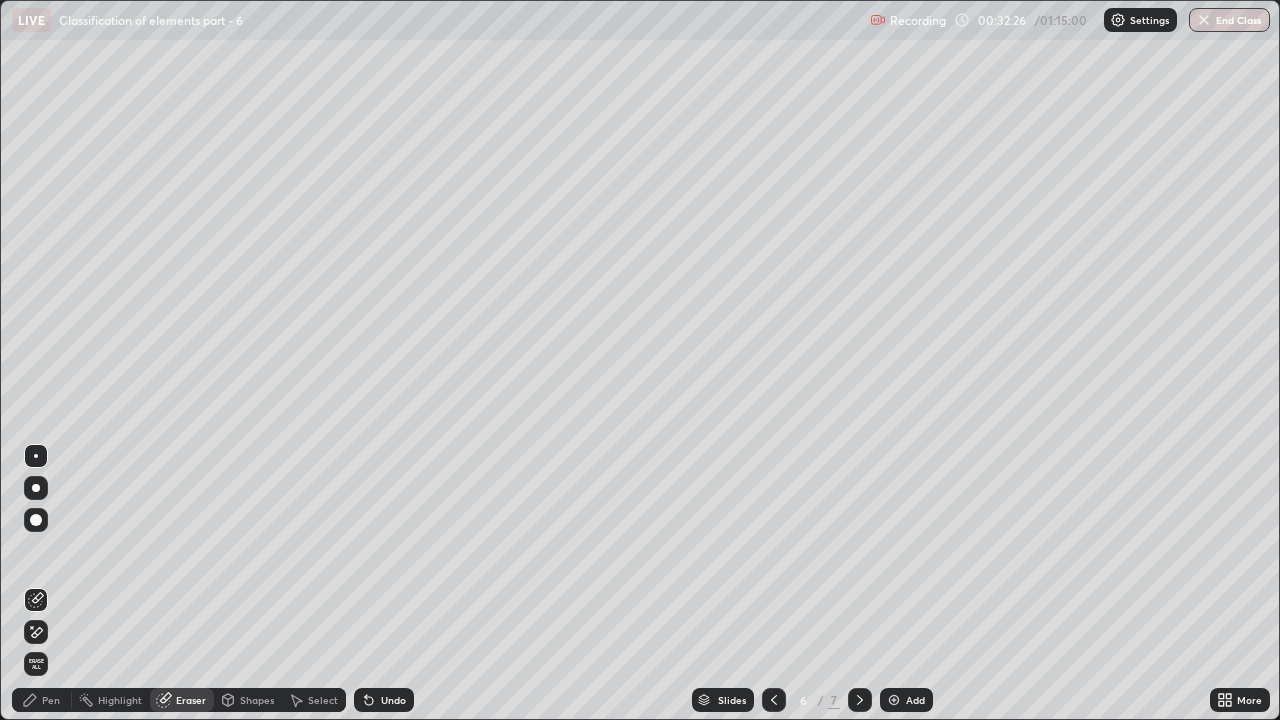 click on "Pen" at bounding box center (51, 700) 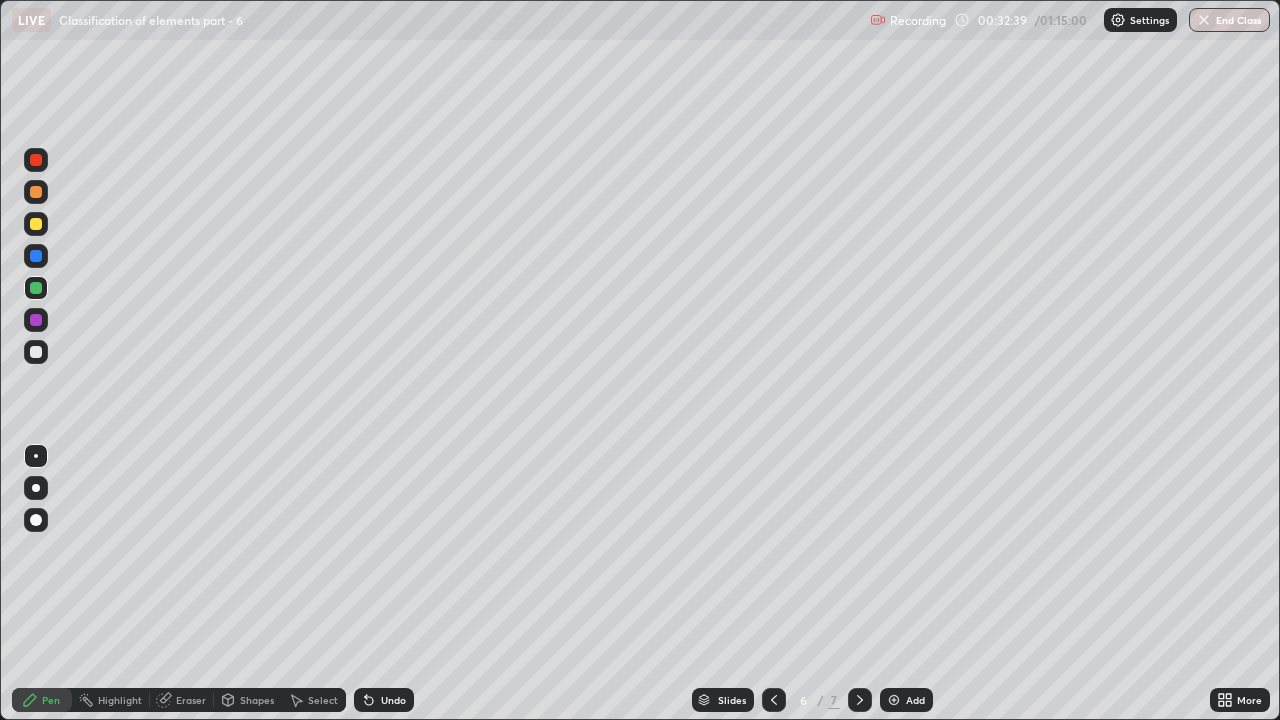 click at bounding box center (36, 224) 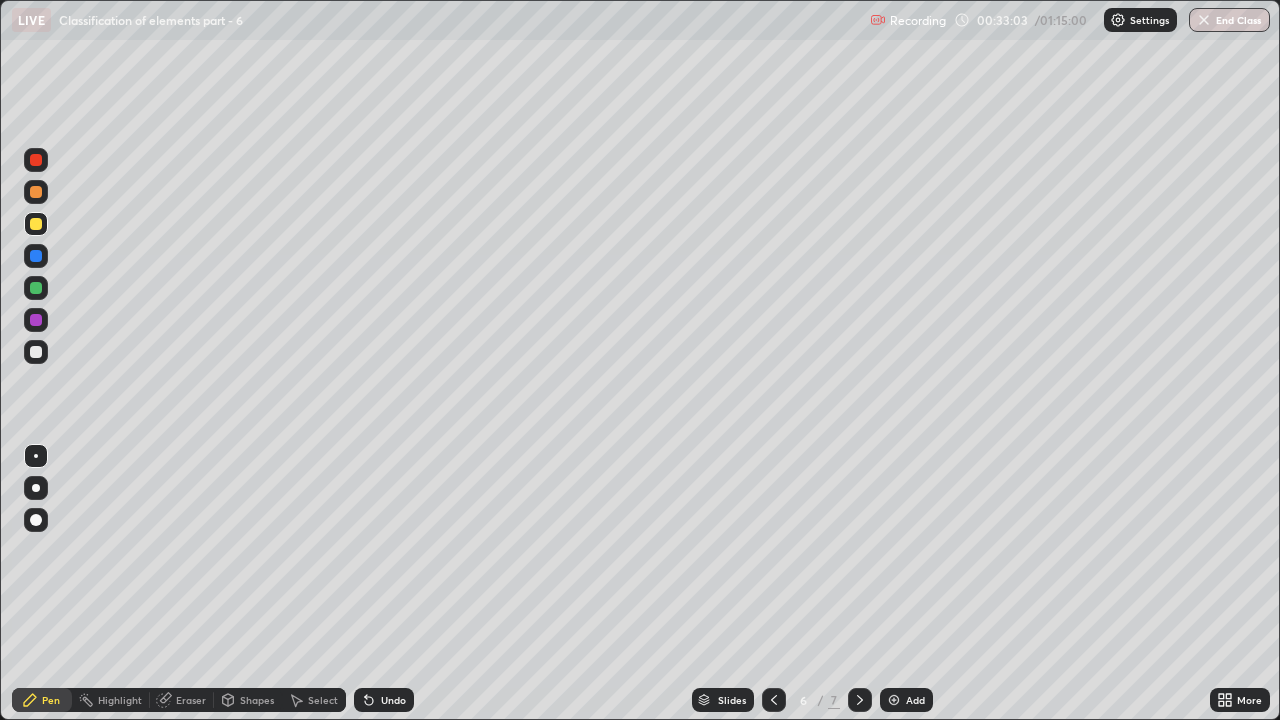 click at bounding box center (36, 352) 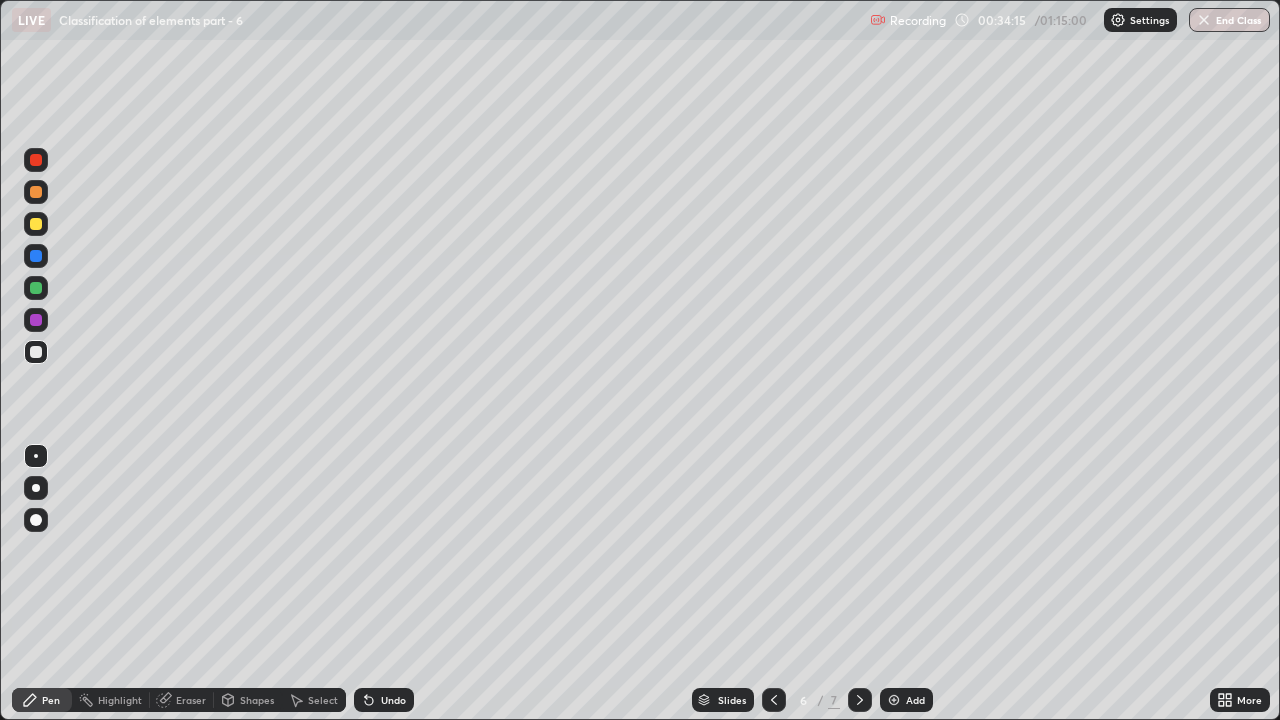click at bounding box center (36, 288) 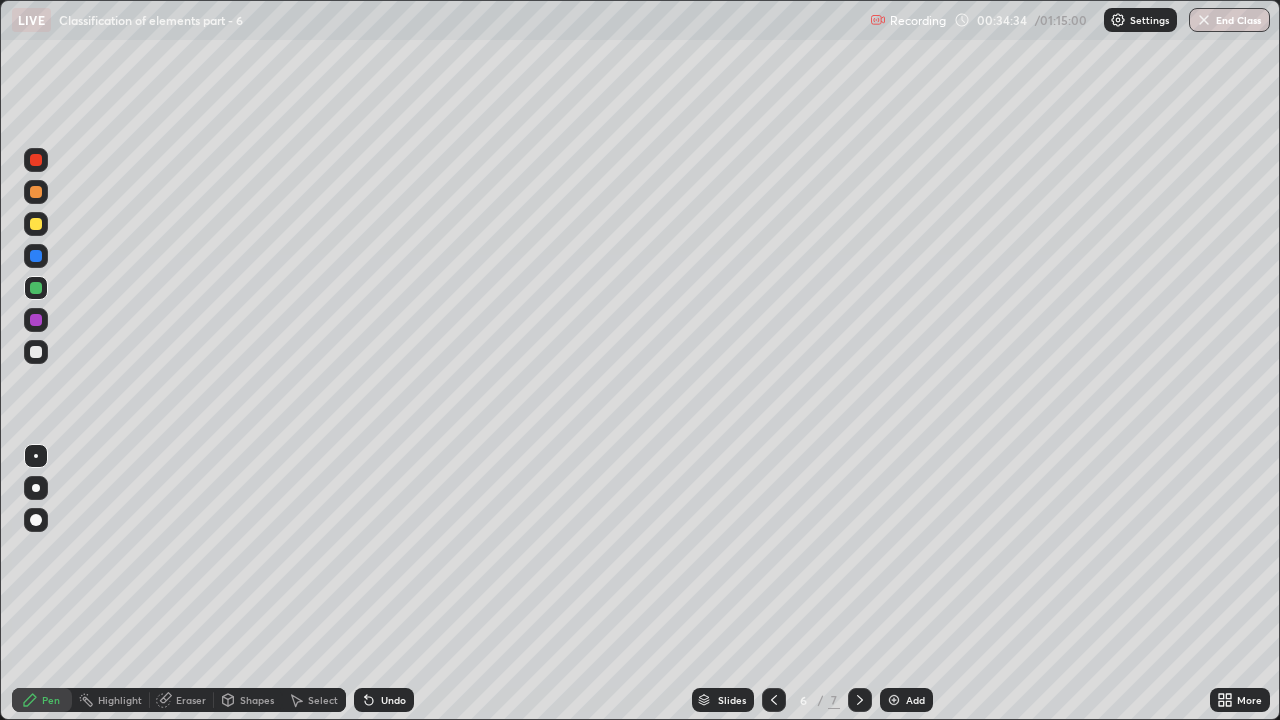 click at bounding box center [36, 224] 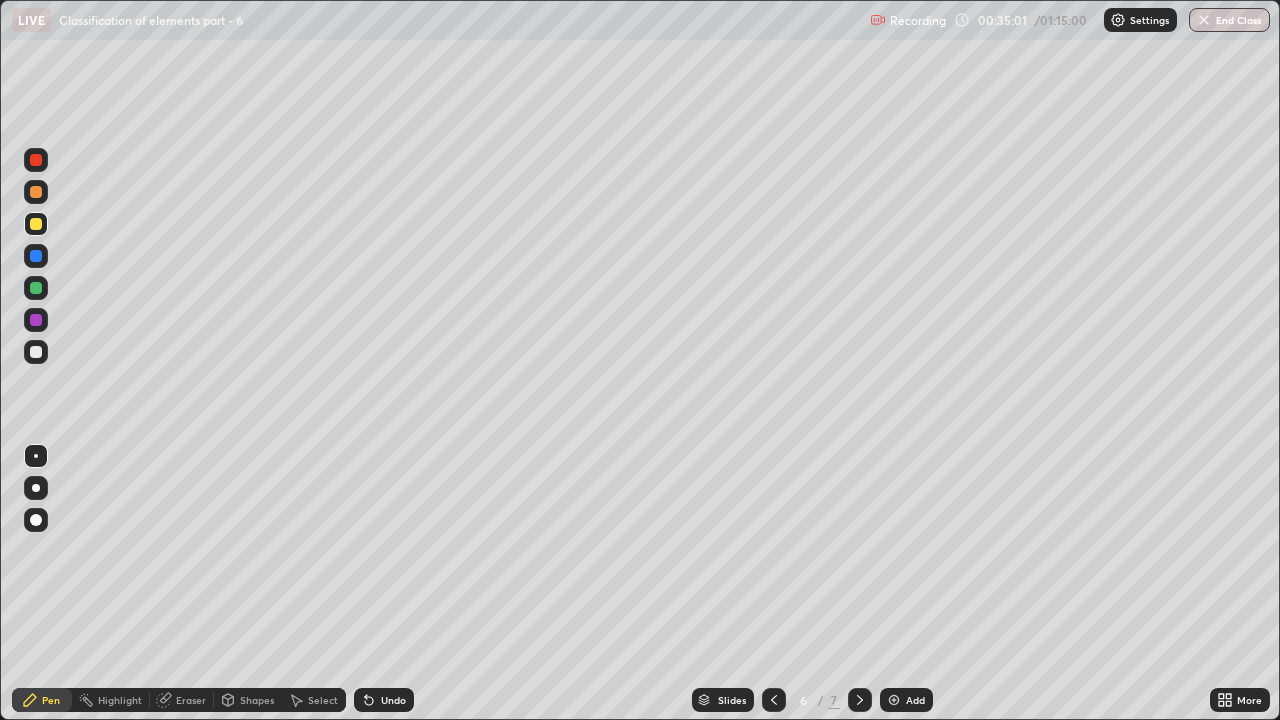 click at bounding box center [36, 352] 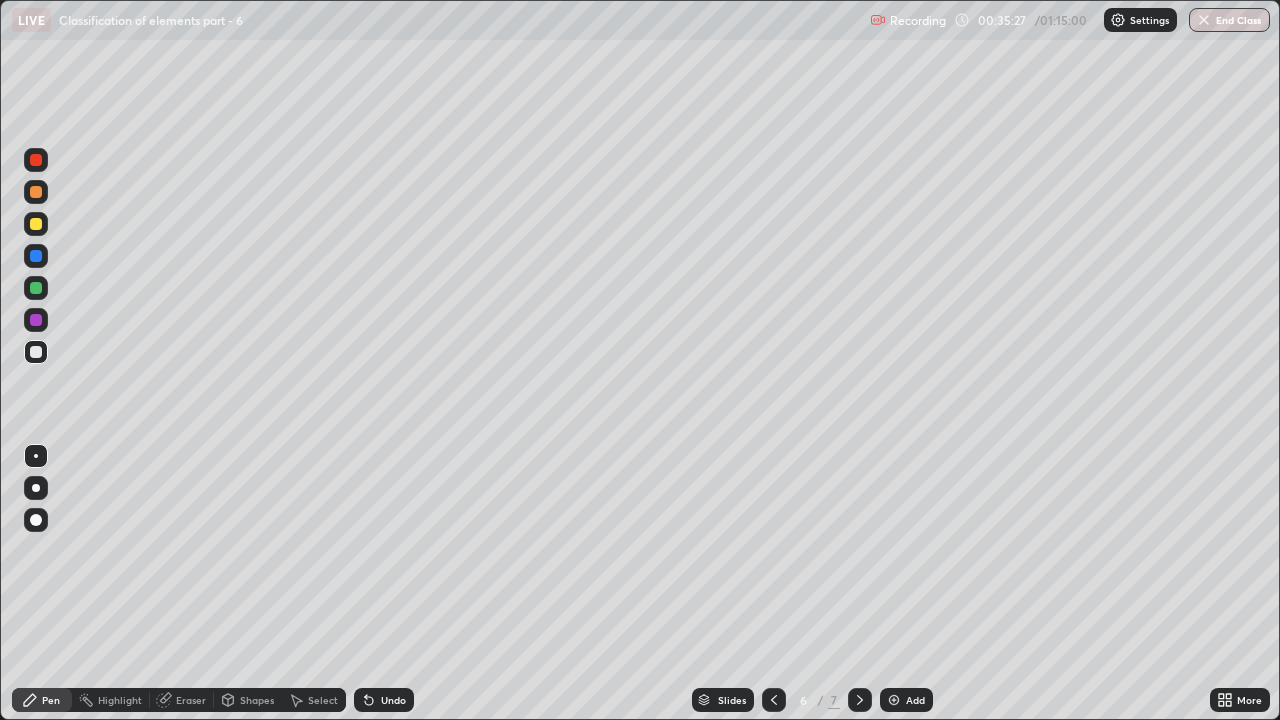click at bounding box center [36, 288] 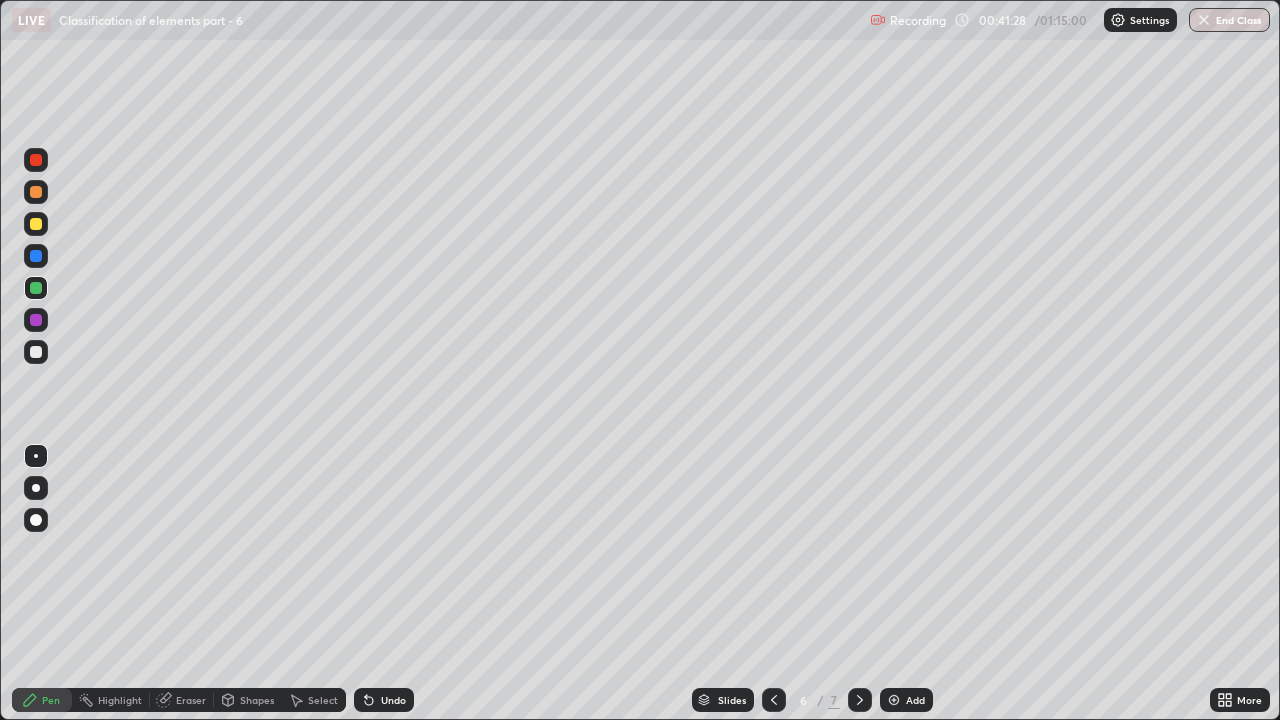 click at bounding box center (894, 700) 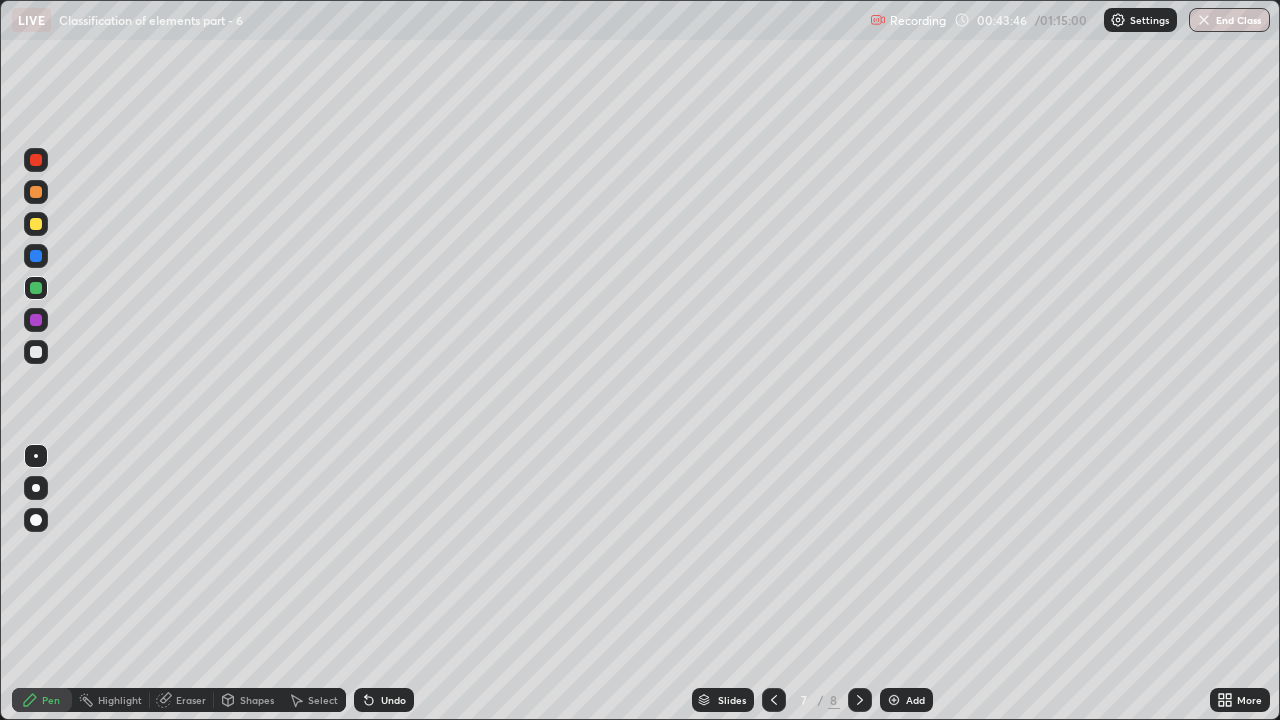 click on "Eraser" at bounding box center [191, 700] 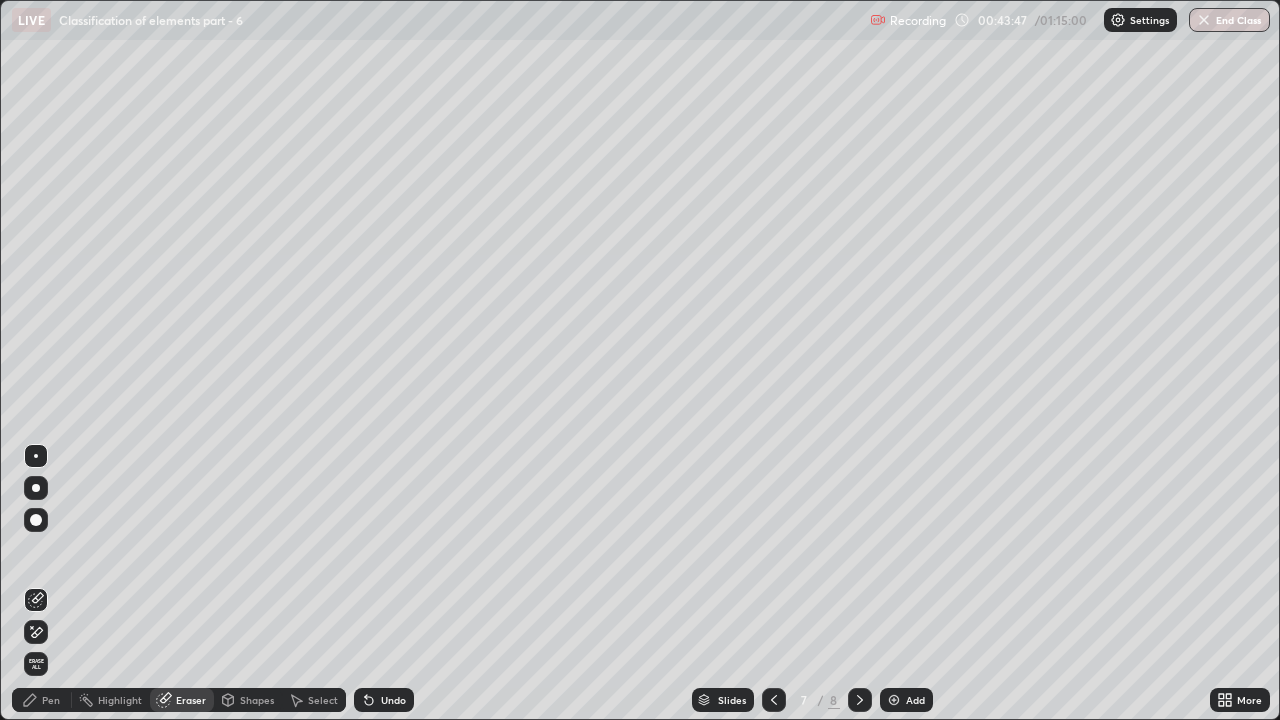 click on "Pen" at bounding box center (51, 700) 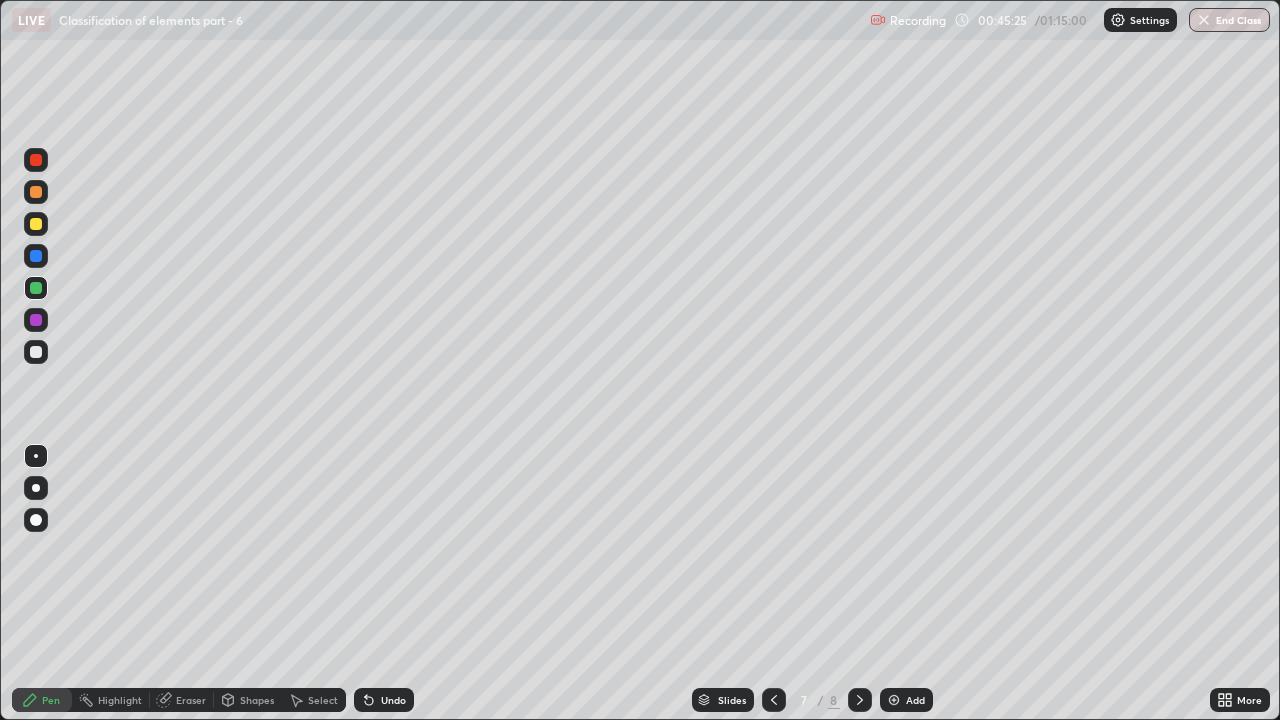 click 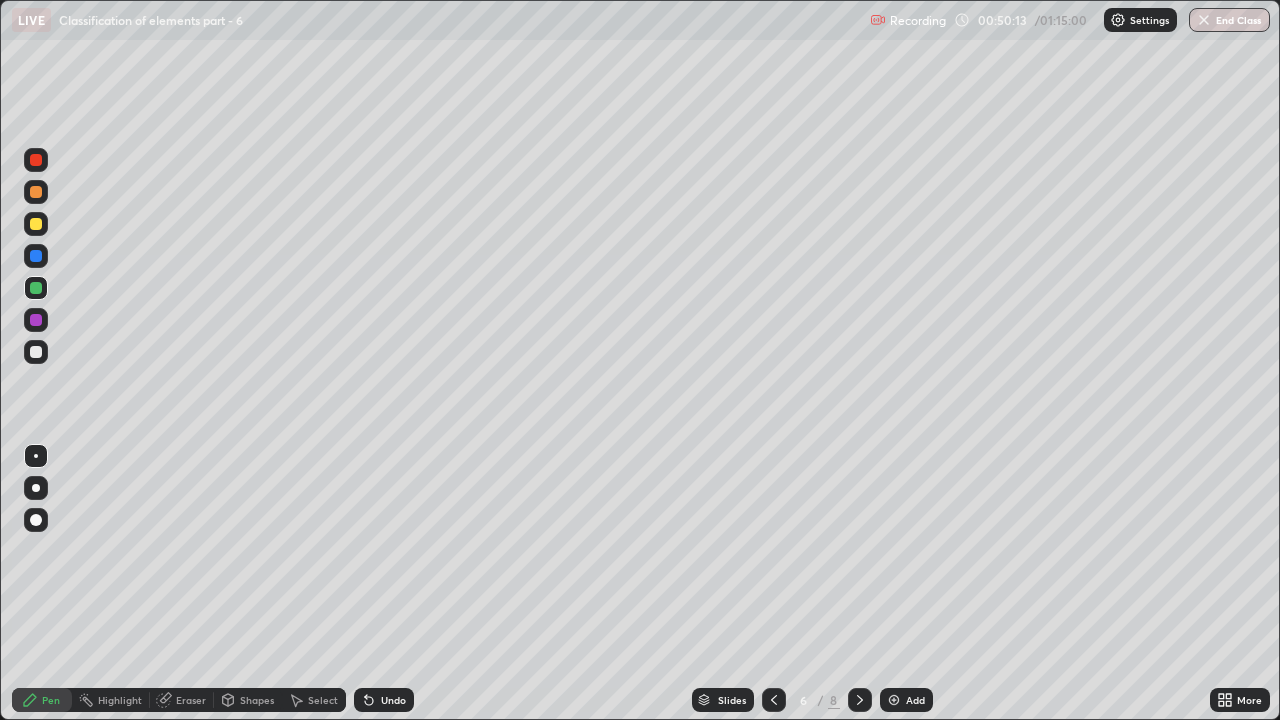 click on "Eraser" at bounding box center [191, 700] 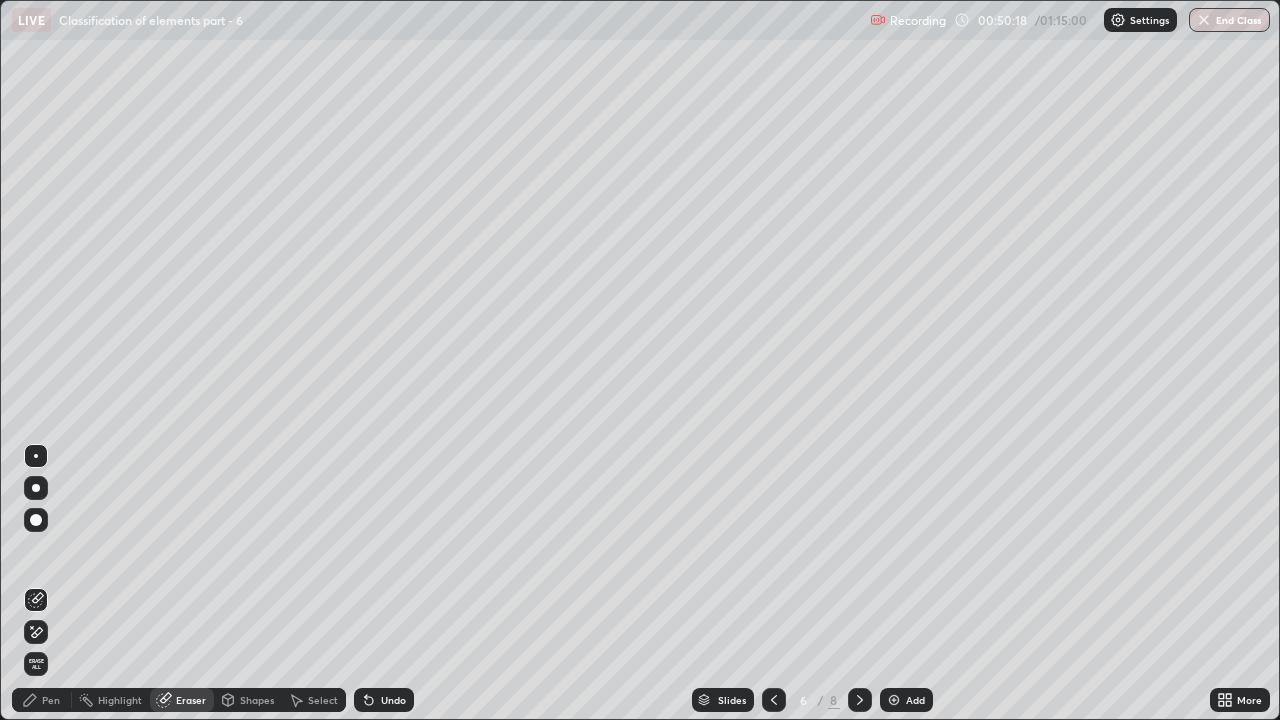 click on "Pen" at bounding box center [51, 700] 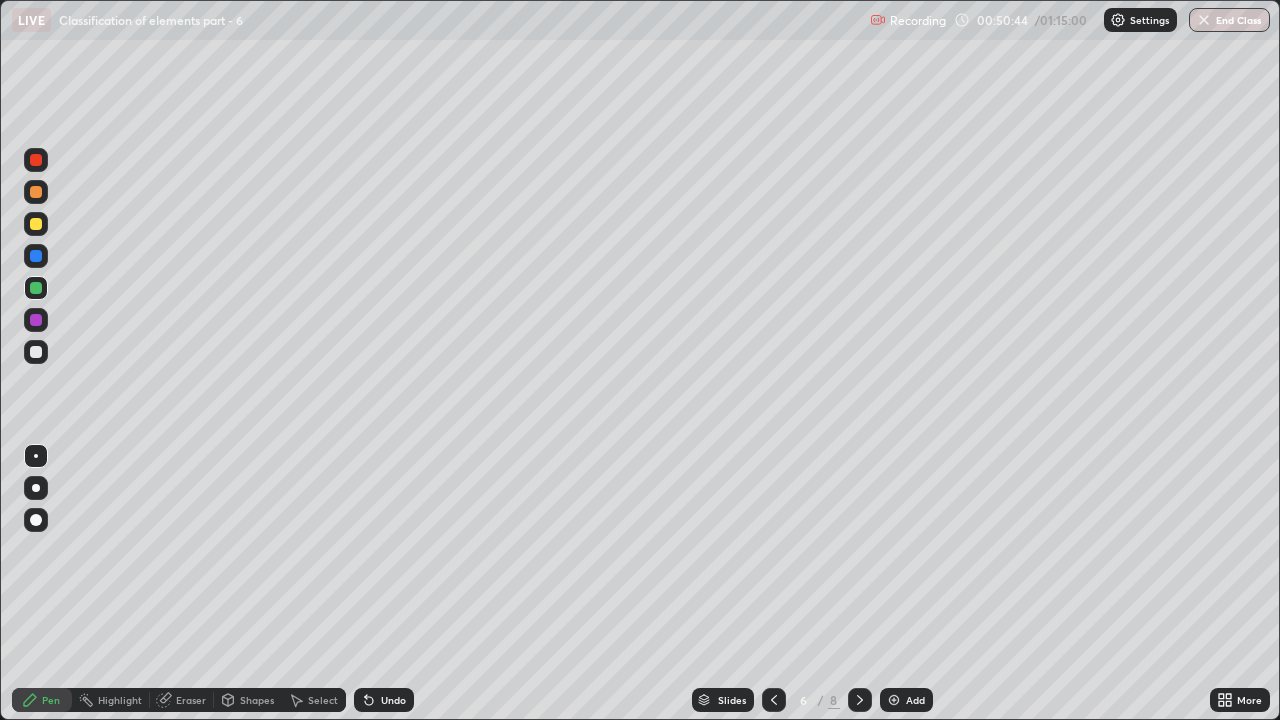 click on "Eraser" at bounding box center (191, 700) 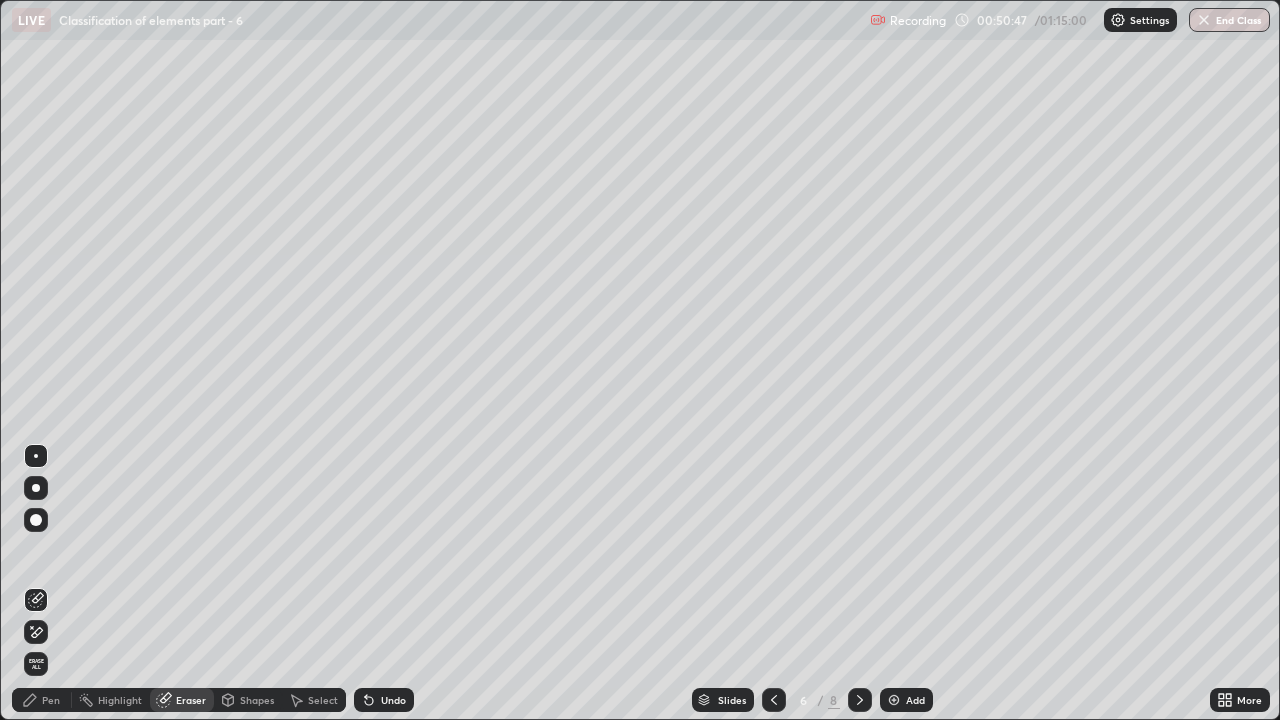 click on "Pen" at bounding box center [42, 700] 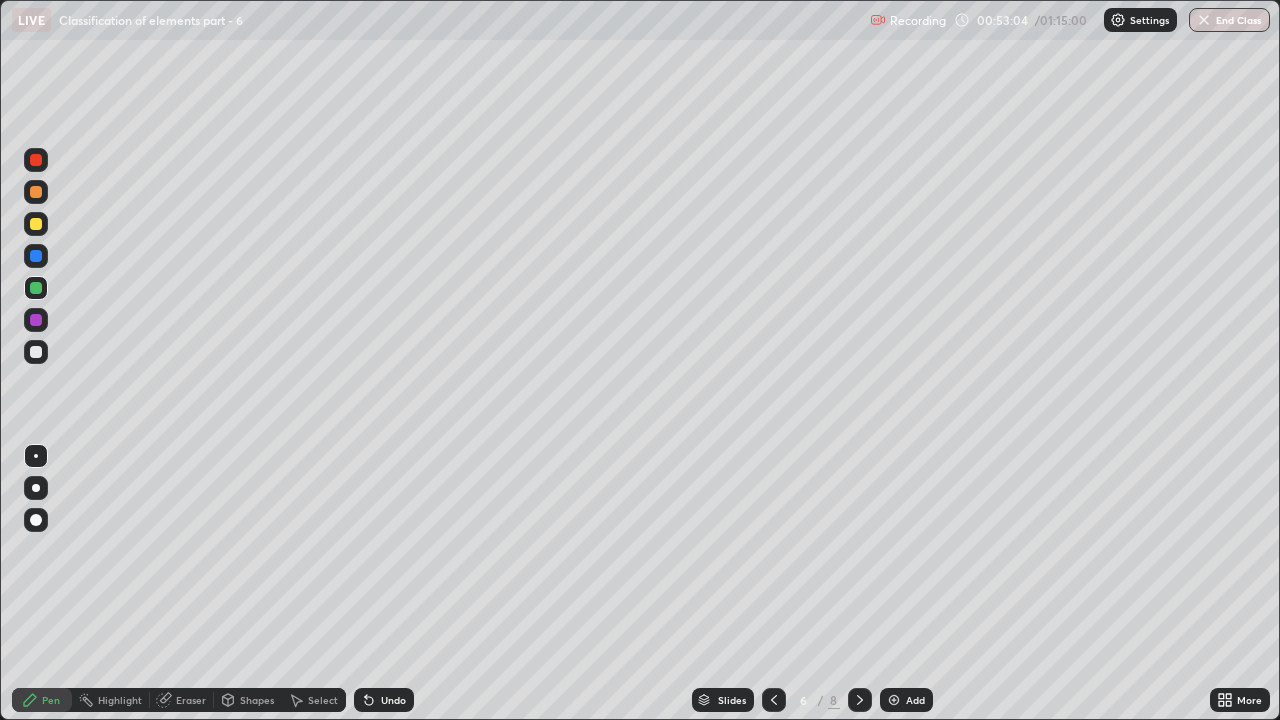 click 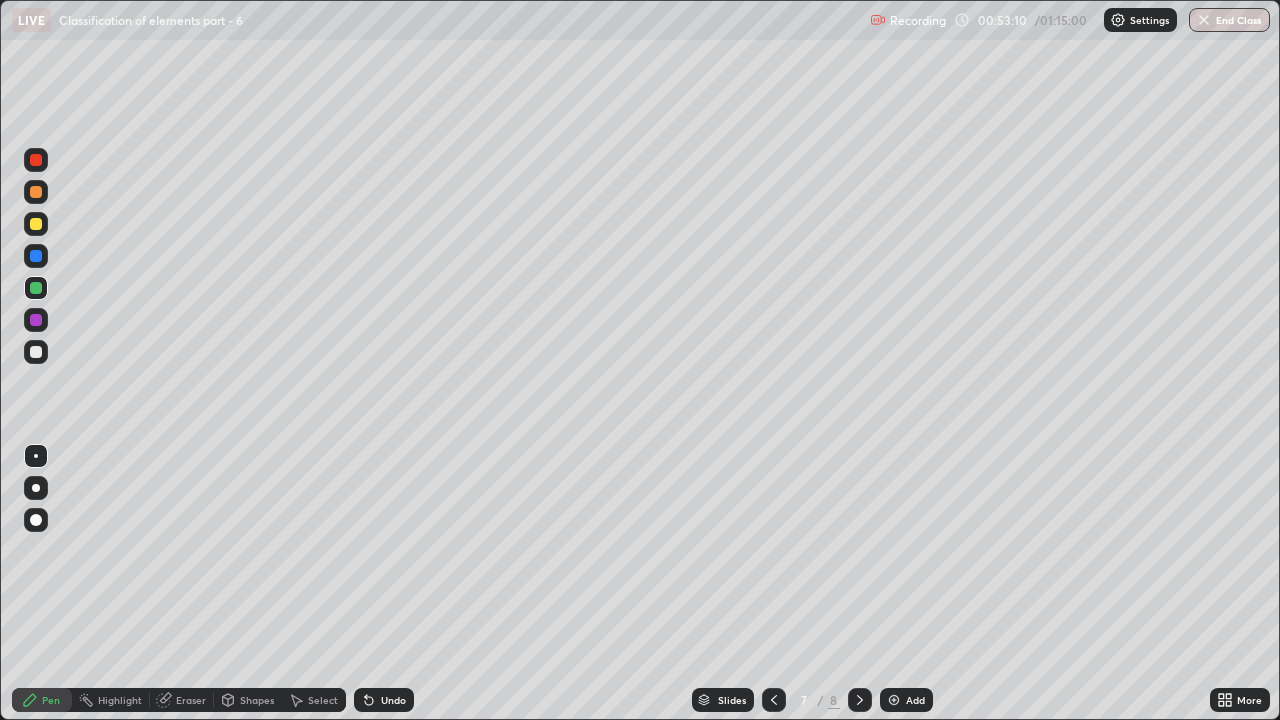 click at bounding box center [36, 352] 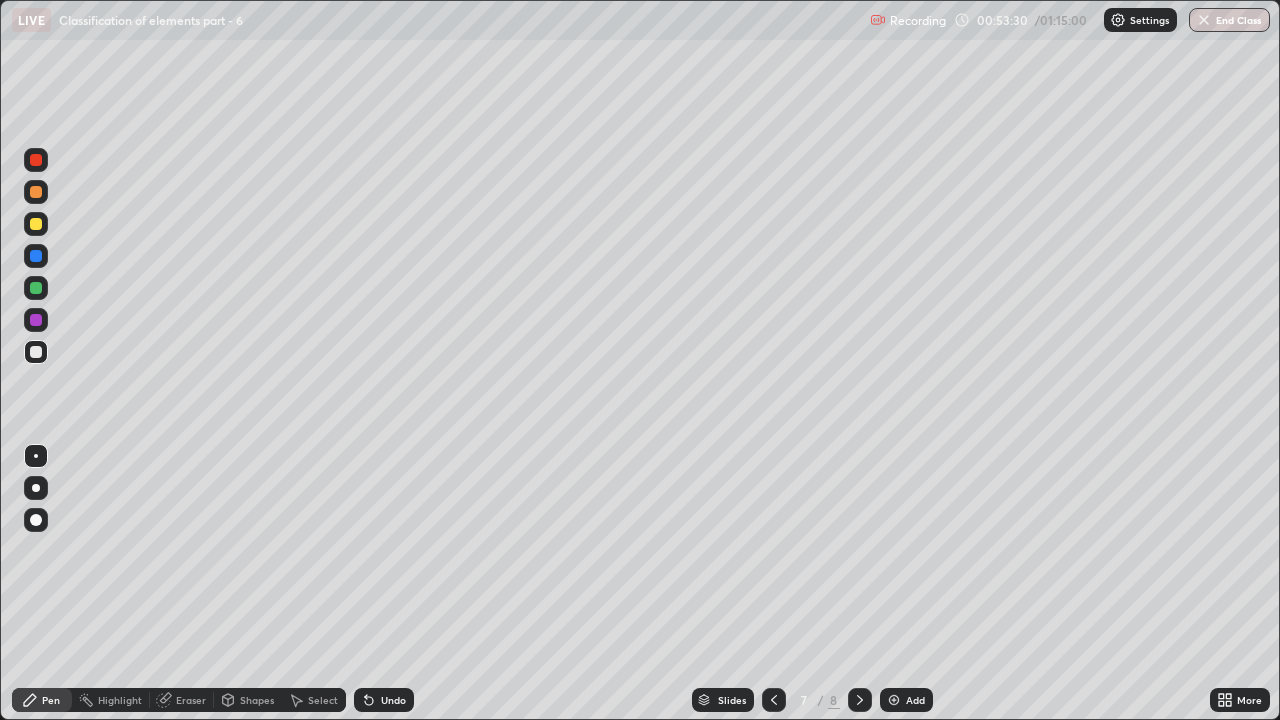 click at bounding box center [774, 700] 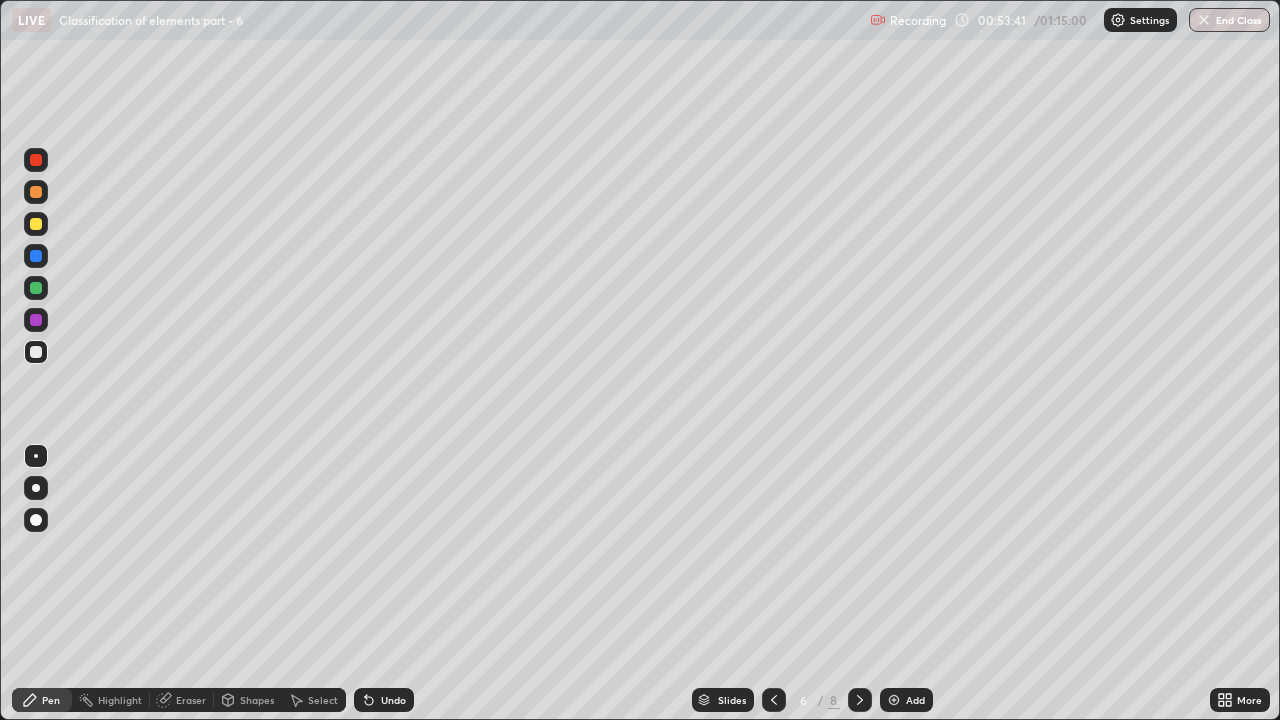 click 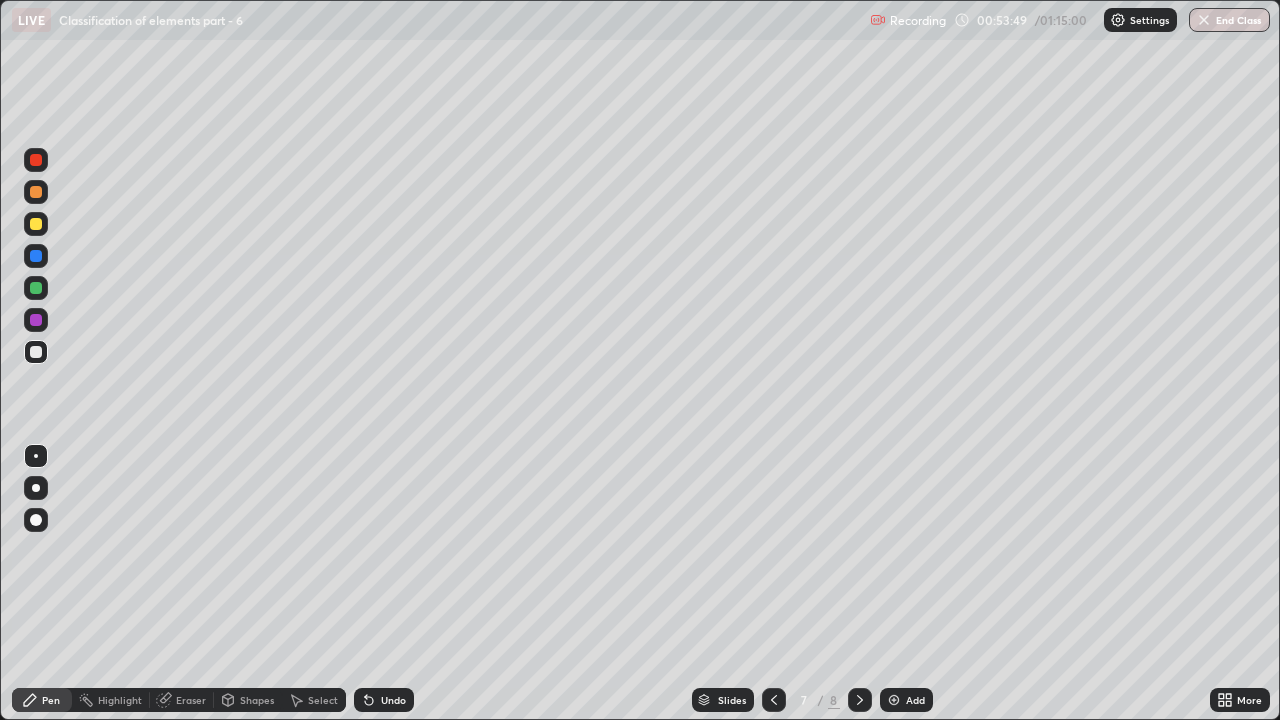 click on "Eraser" at bounding box center (191, 700) 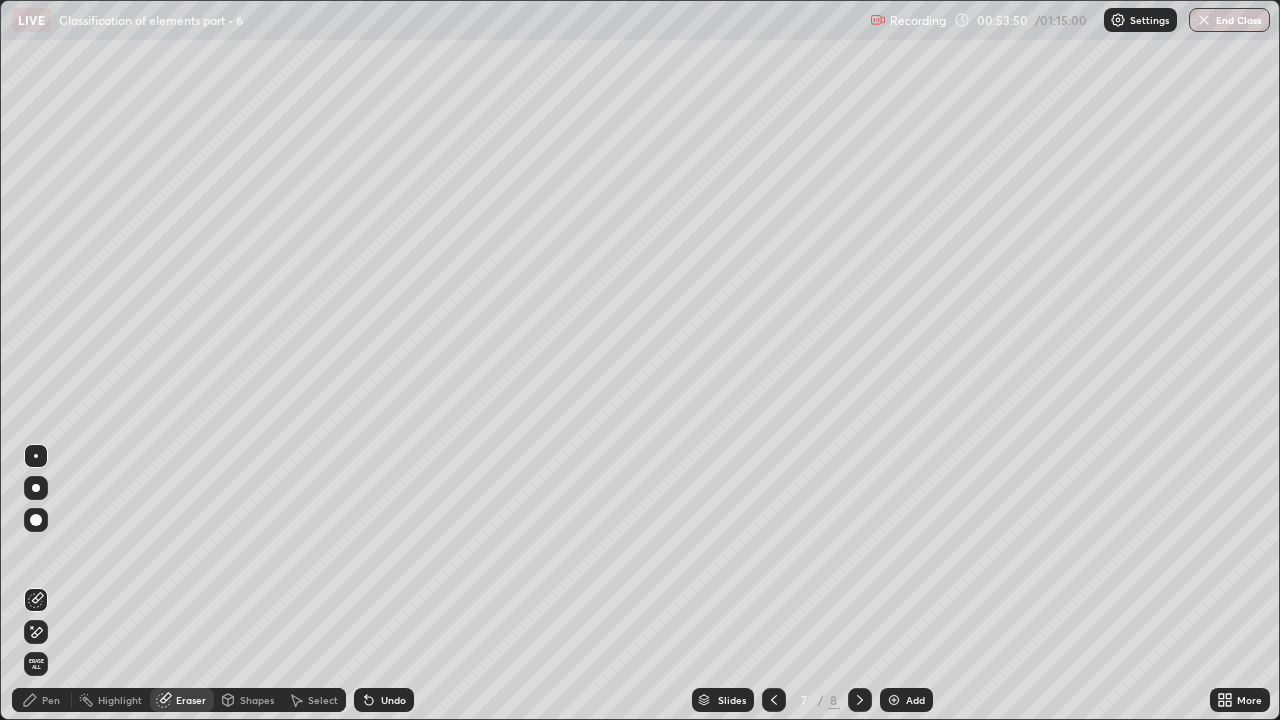 click on "Pen" at bounding box center [42, 700] 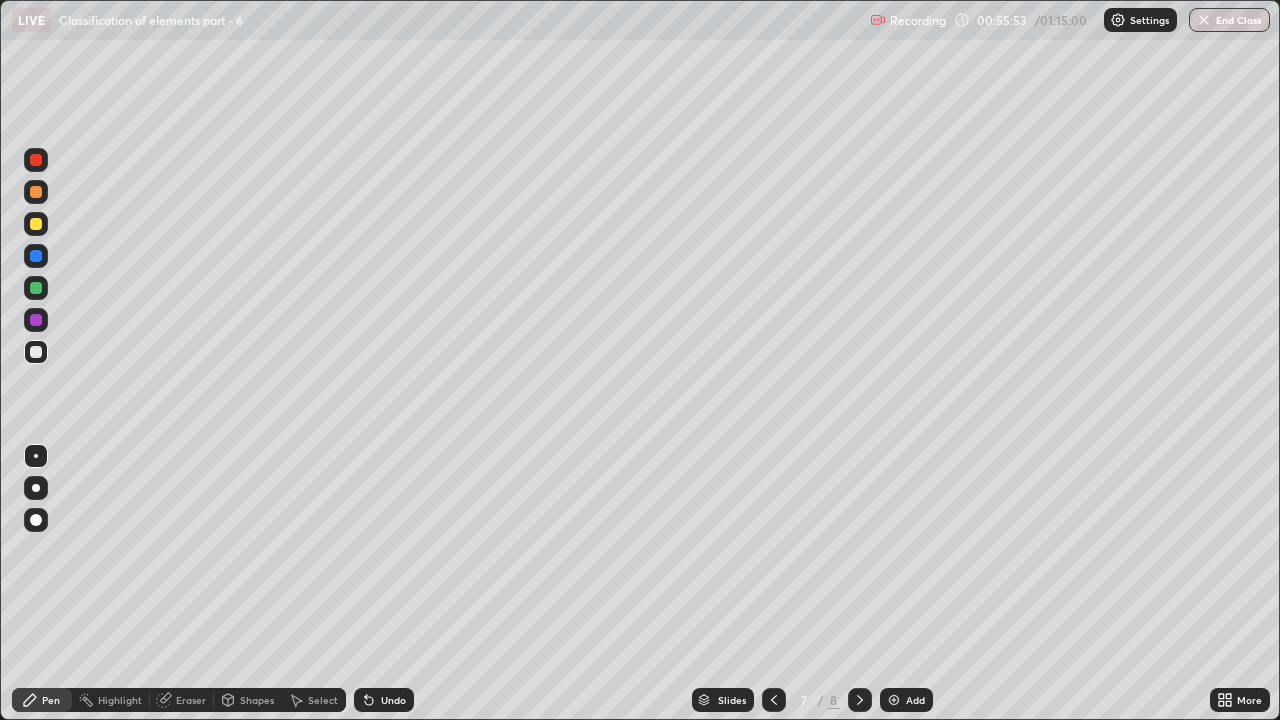click 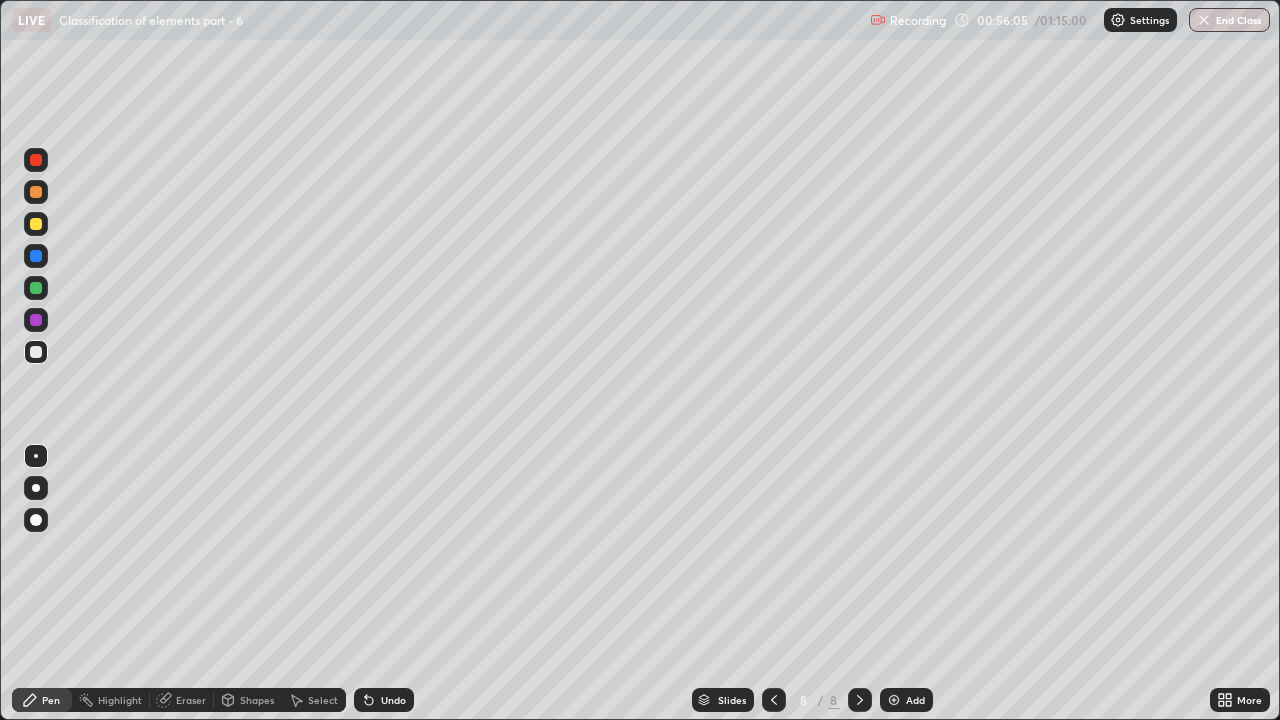 click on "Eraser" at bounding box center (191, 700) 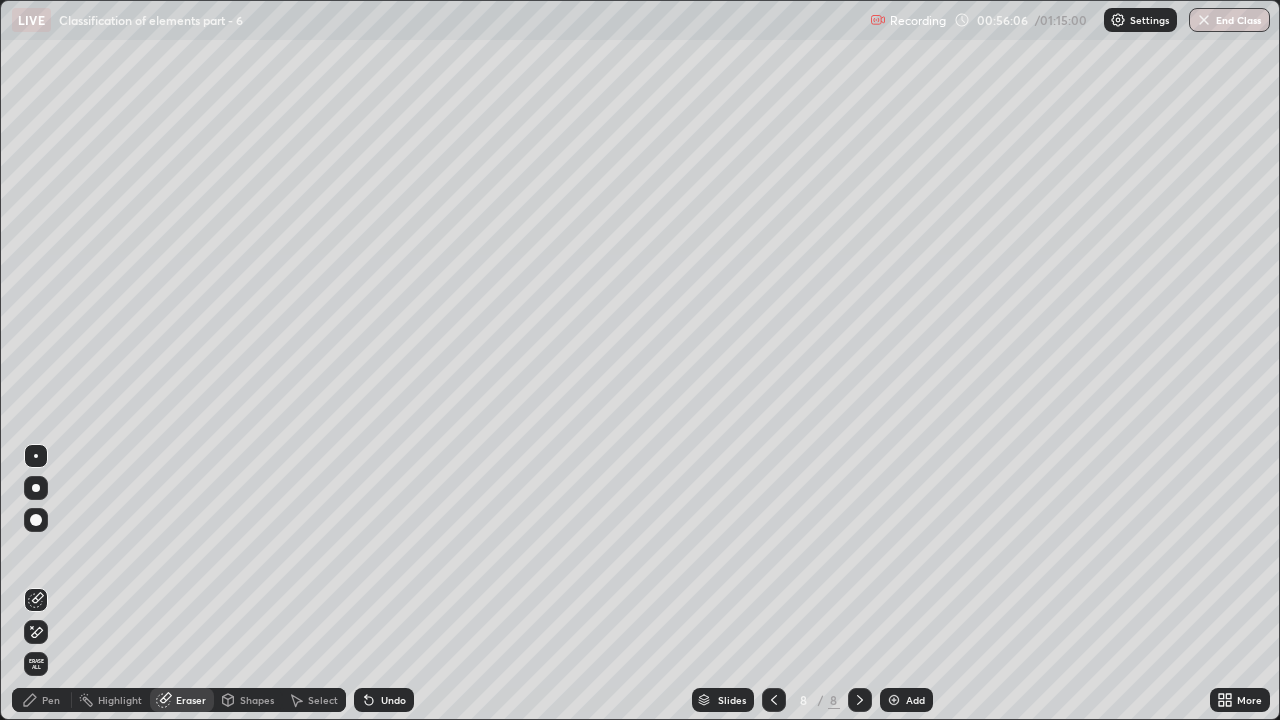 click on "Pen" at bounding box center [51, 700] 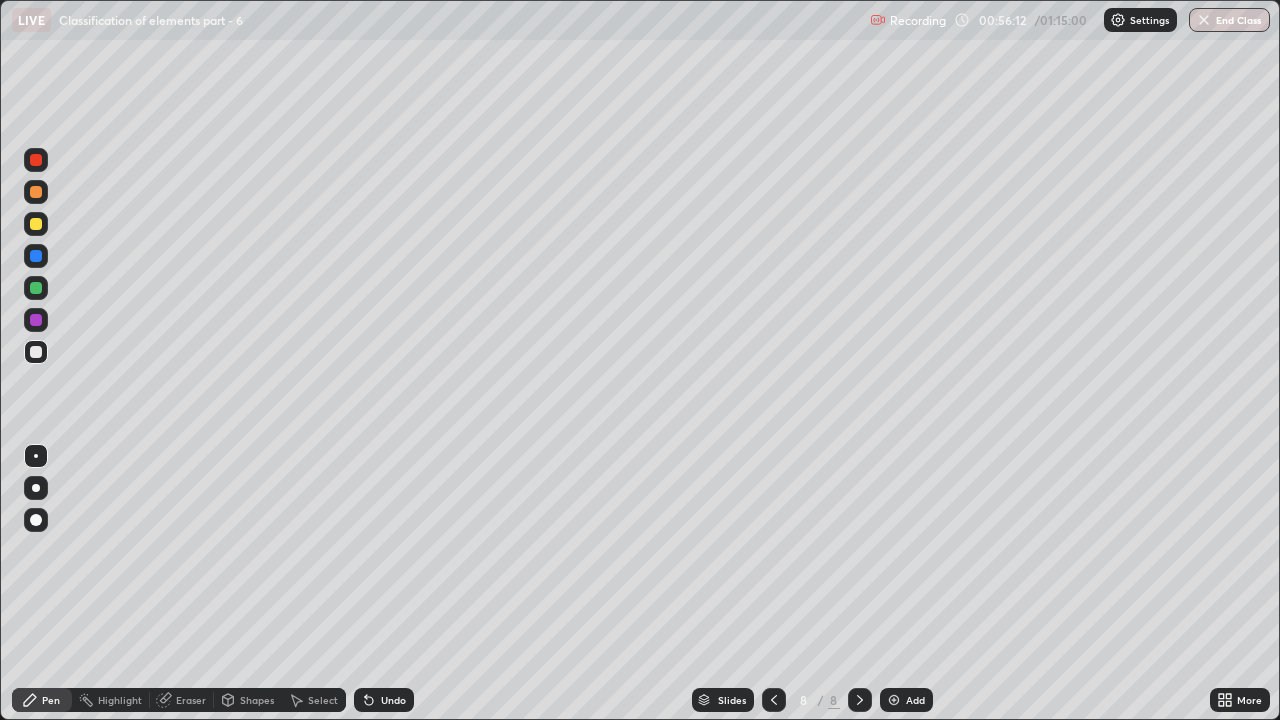 click on "Eraser" at bounding box center [191, 700] 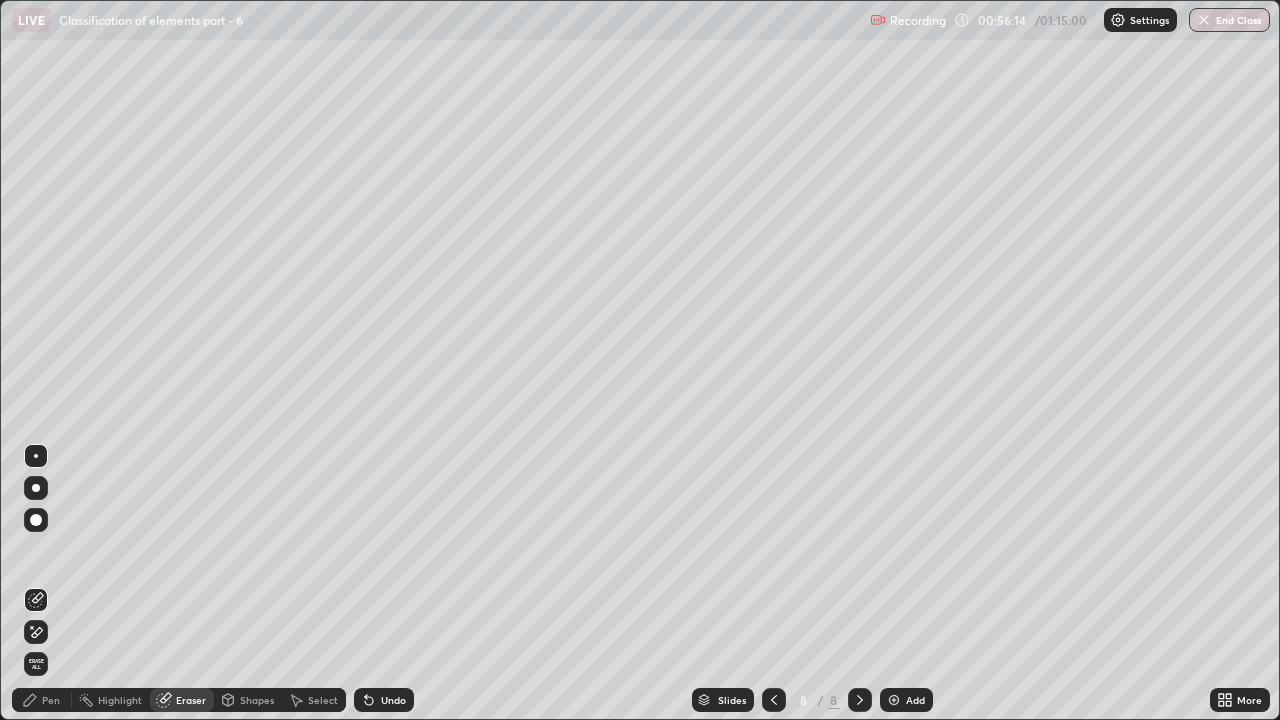 click on "Pen" at bounding box center [51, 700] 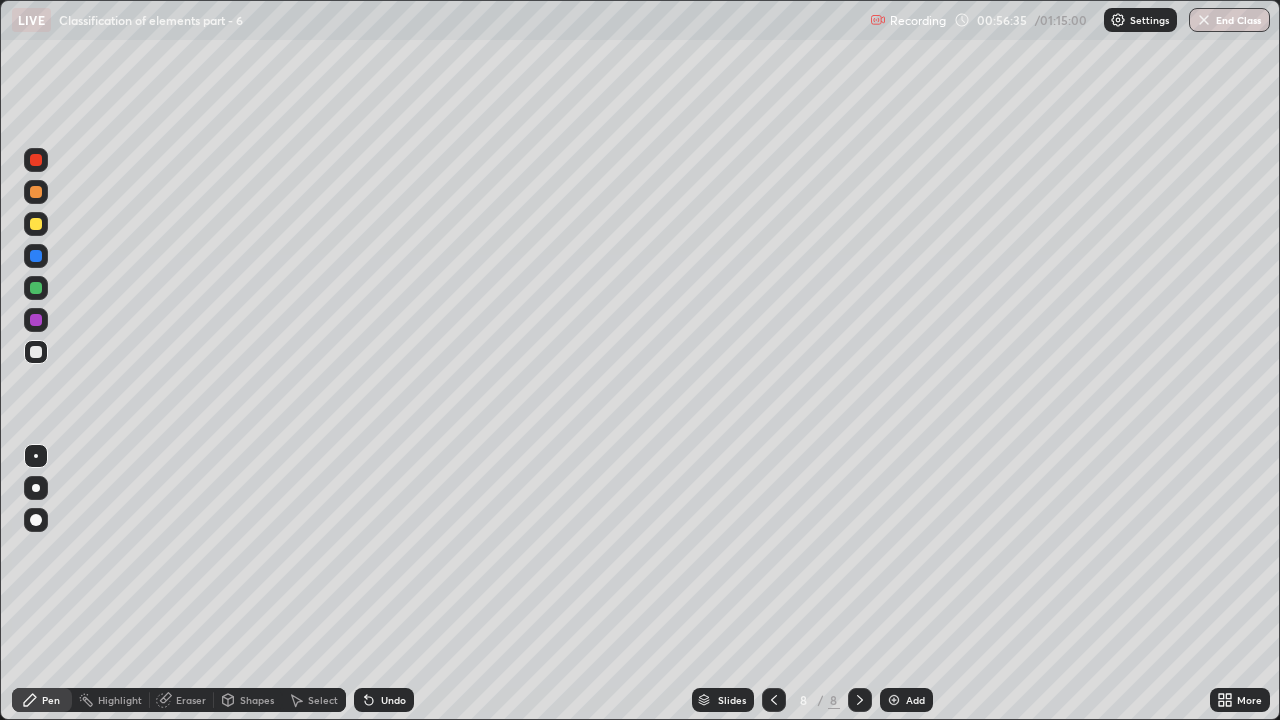 click on "Eraser" at bounding box center (182, 700) 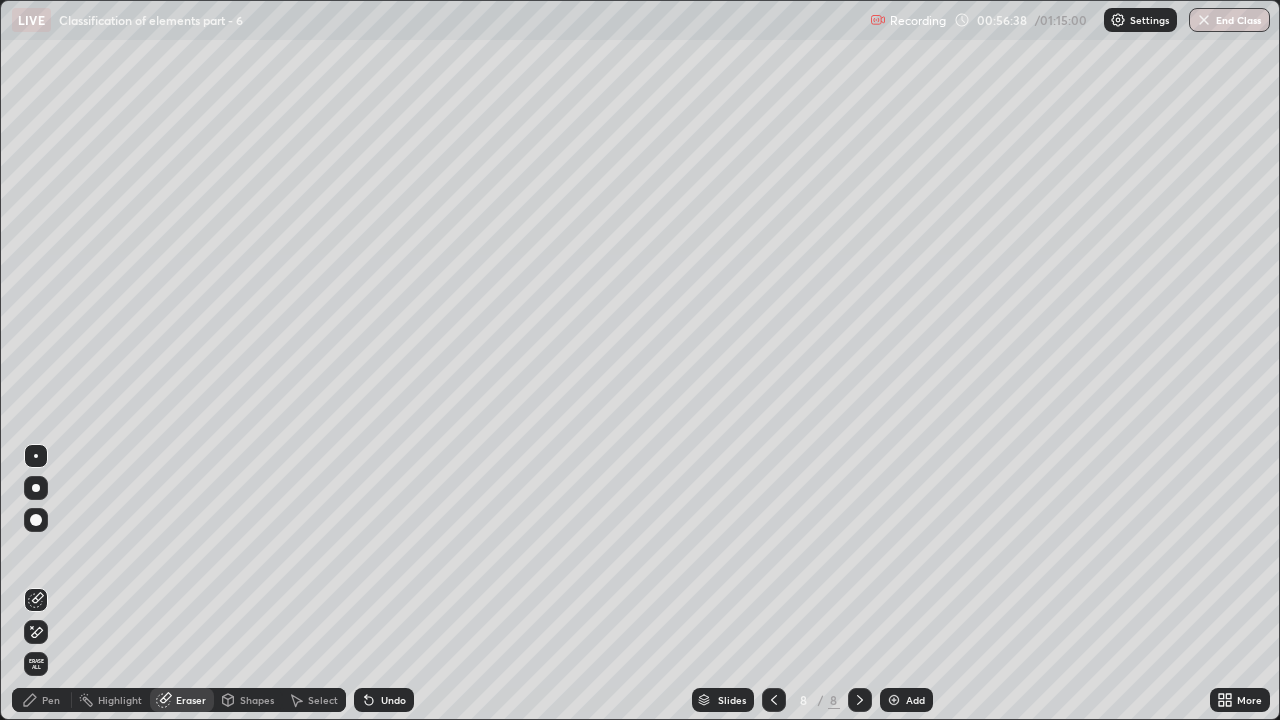 click on "Pen" at bounding box center [42, 700] 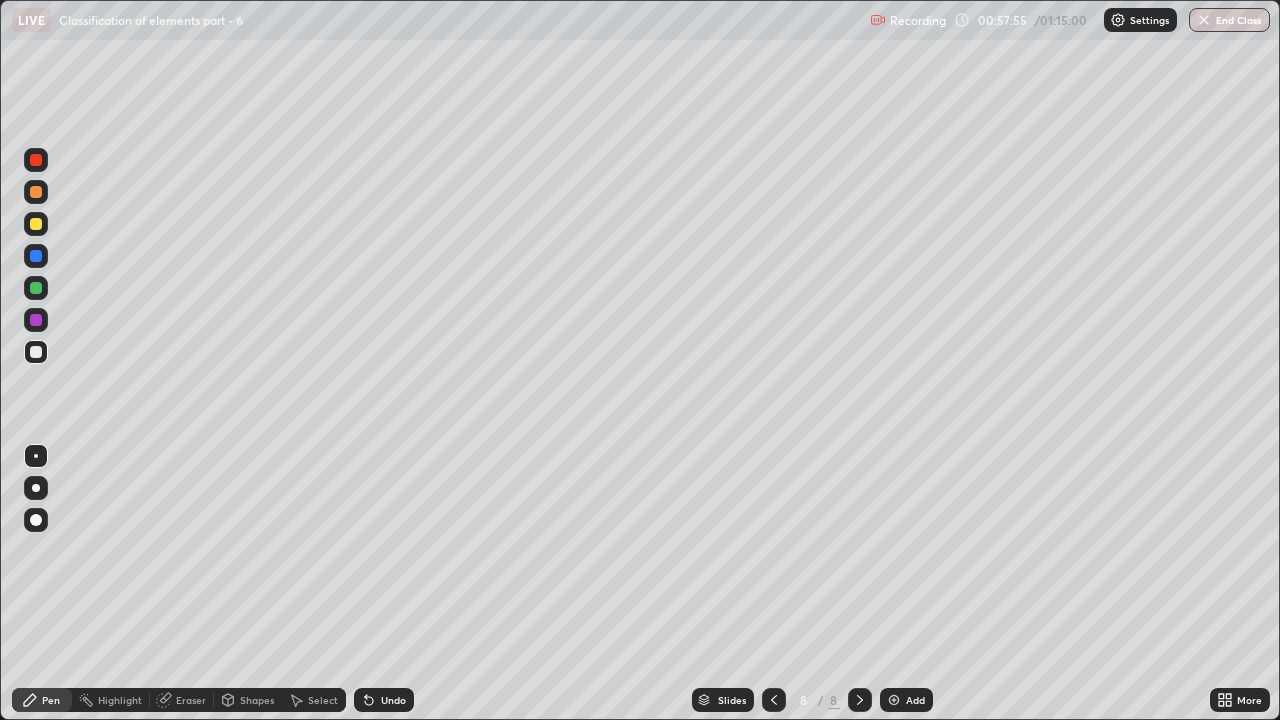 click at bounding box center [36, 224] 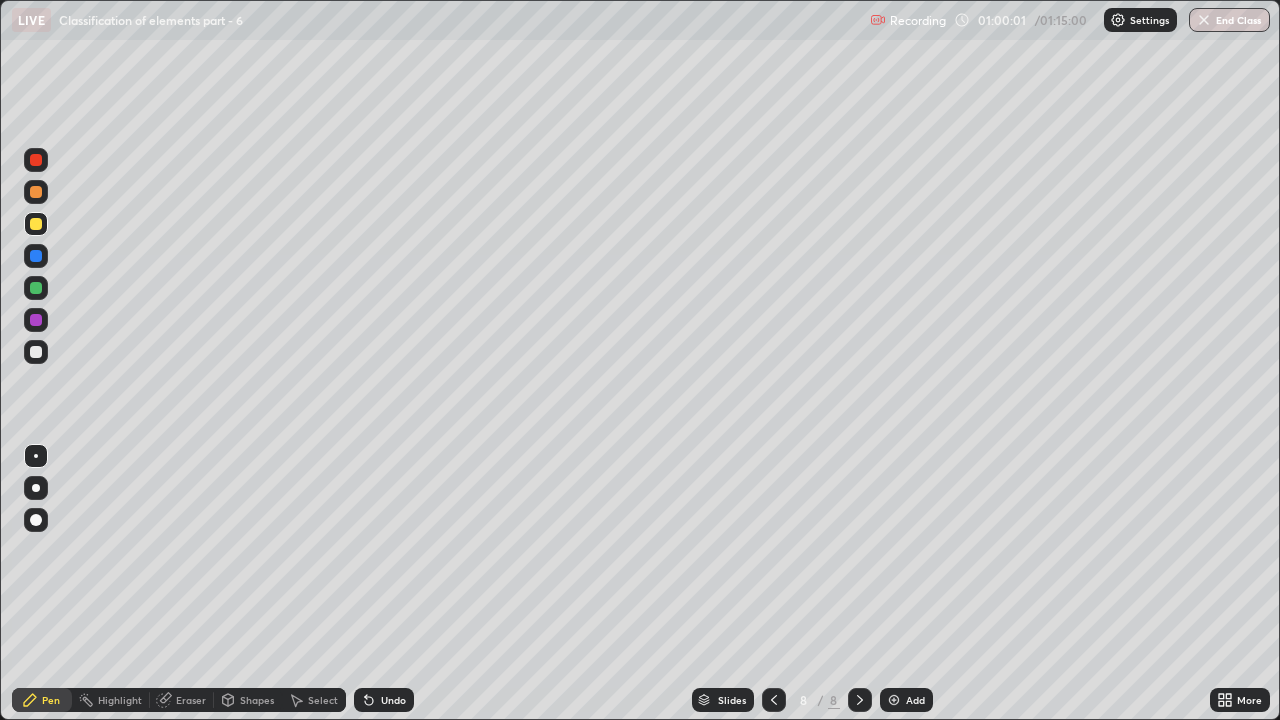 click at bounding box center (860, 700) 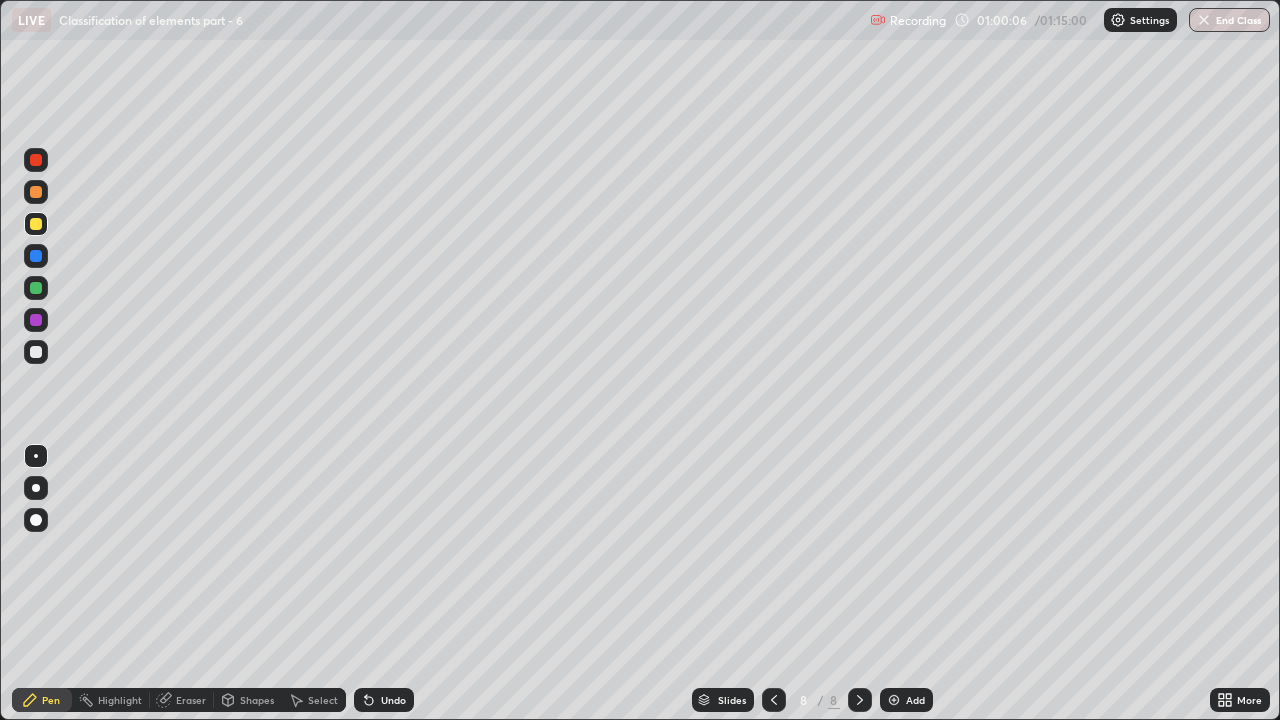 click at bounding box center [894, 700] 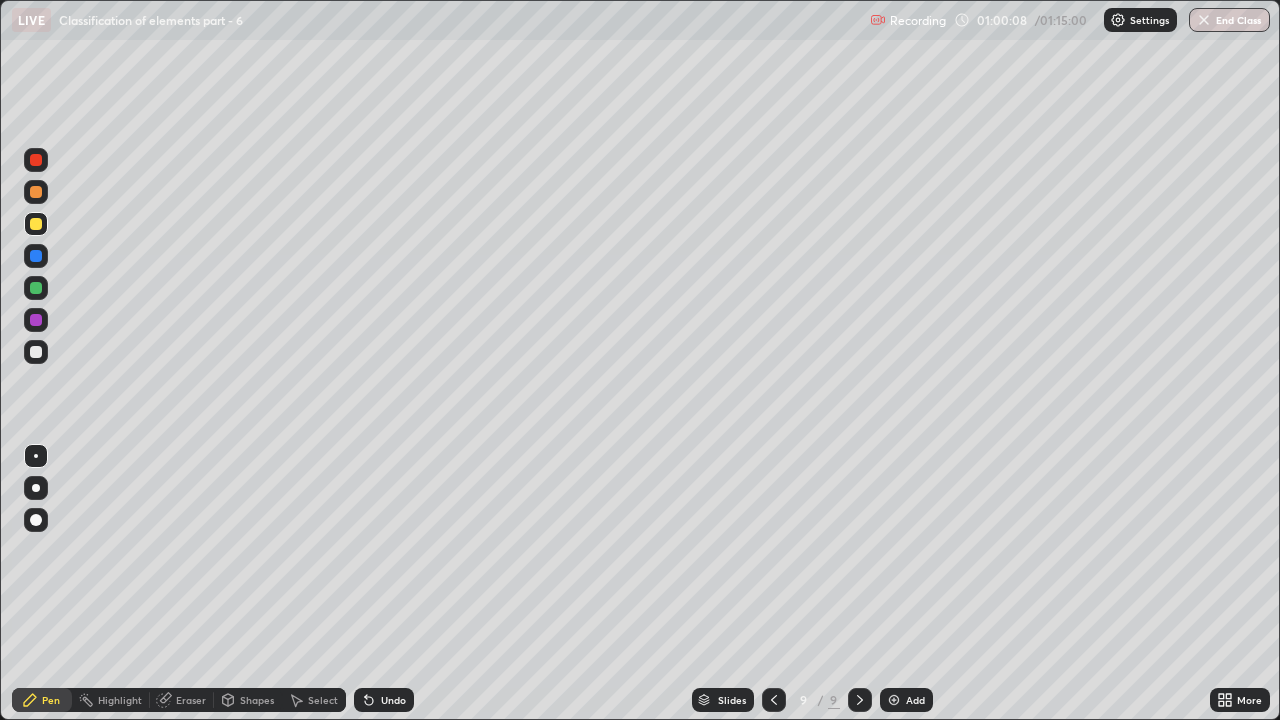 click at bounding box center (36, 288) 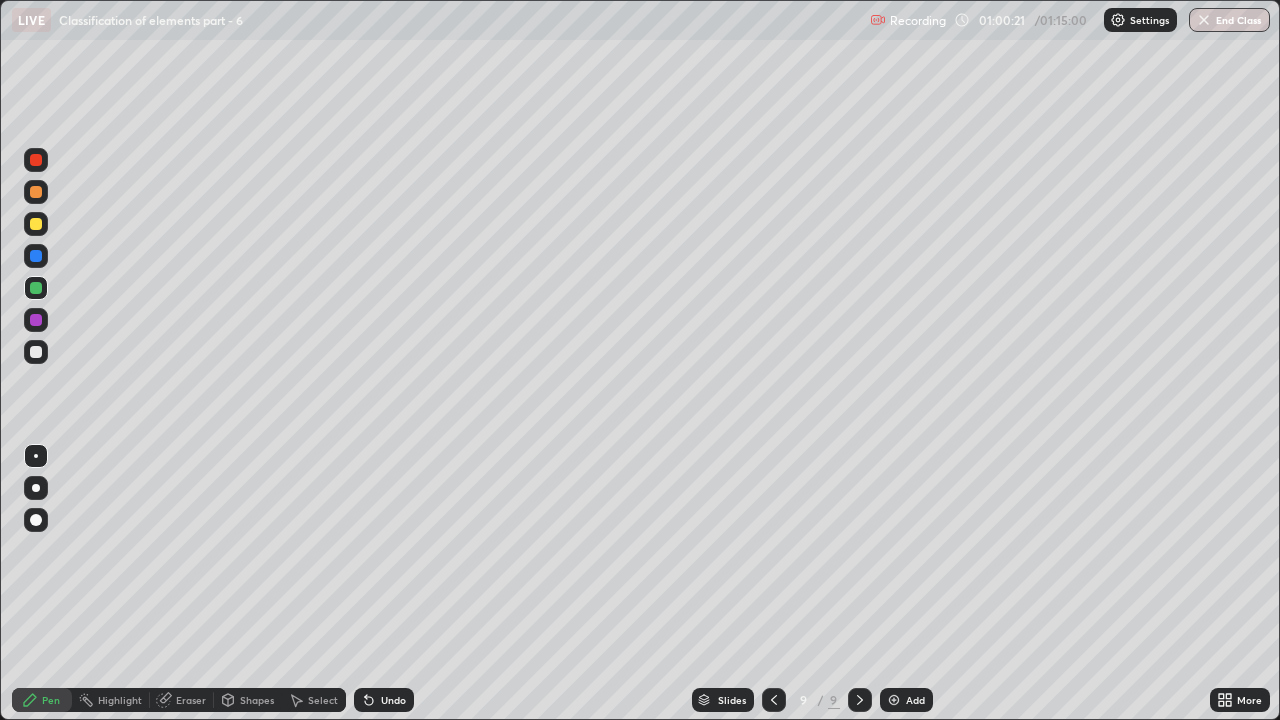 click at bounding box center (36, 352) 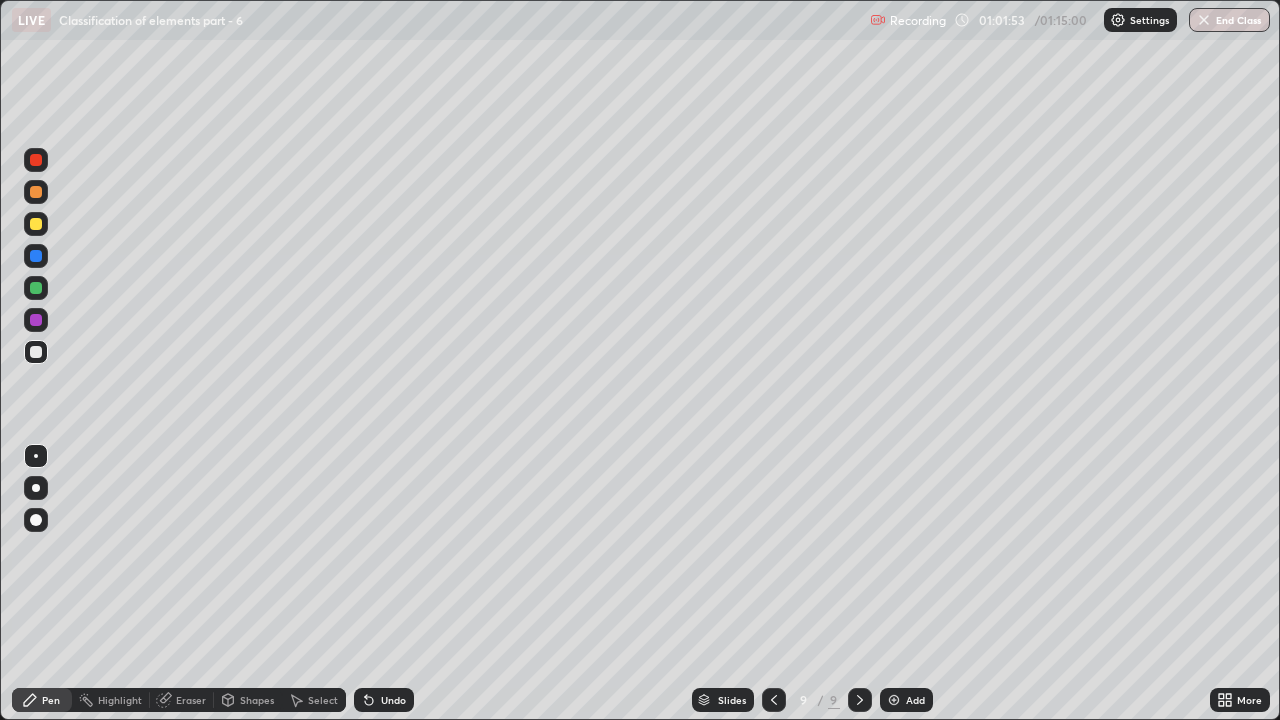 click at bounding box center [36, 320] 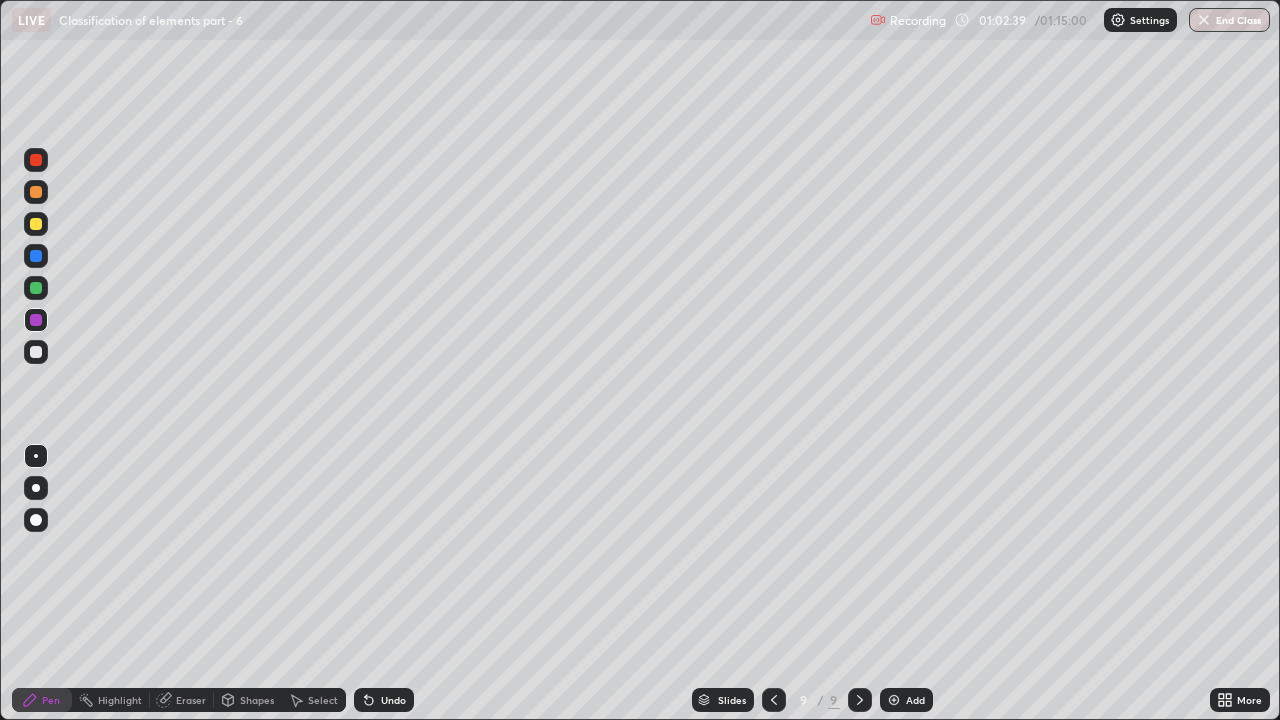 click on "Eraser" at bounding box center (182, 700) 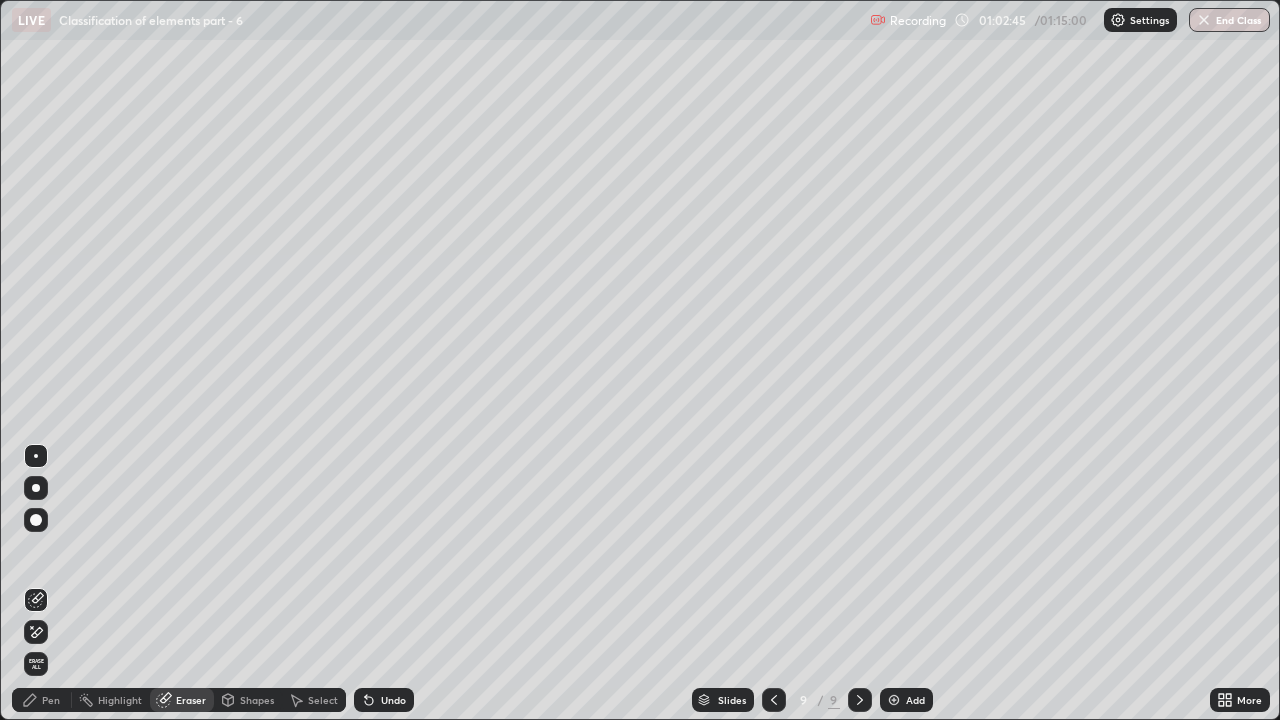 click on "Pen" at bounding box center (51, 700) 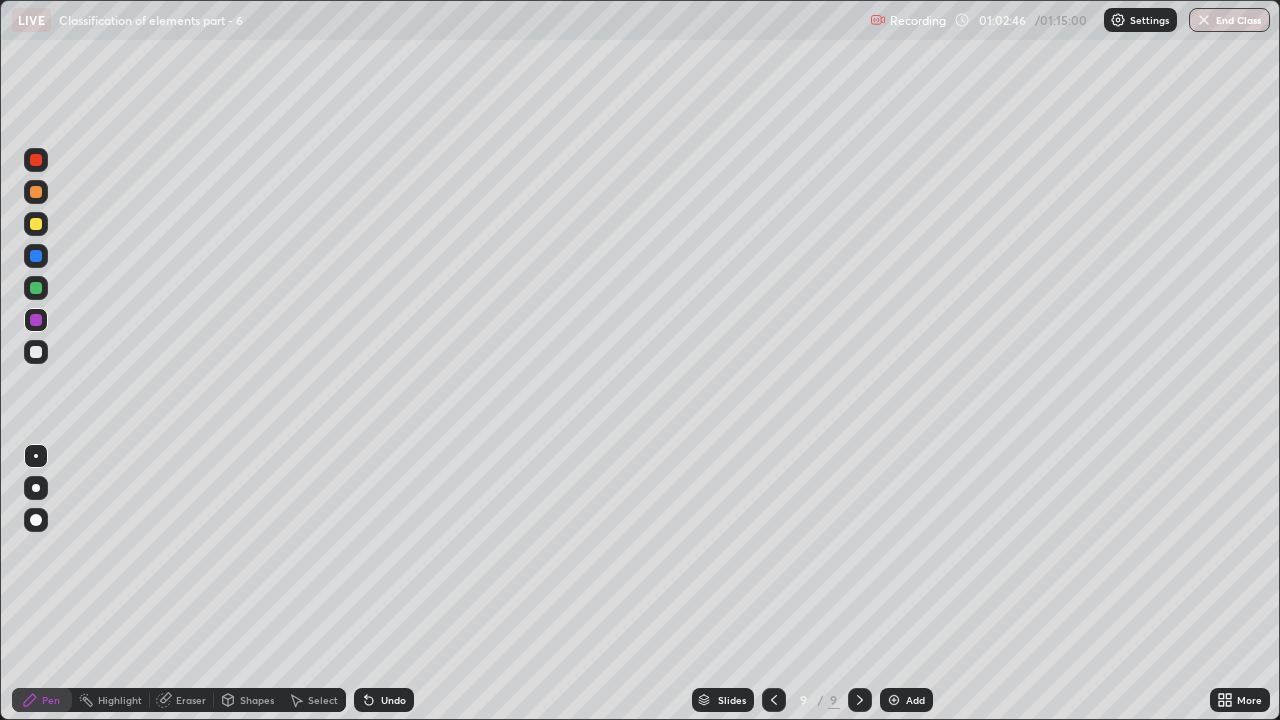 click at bounding box center (36, 352) 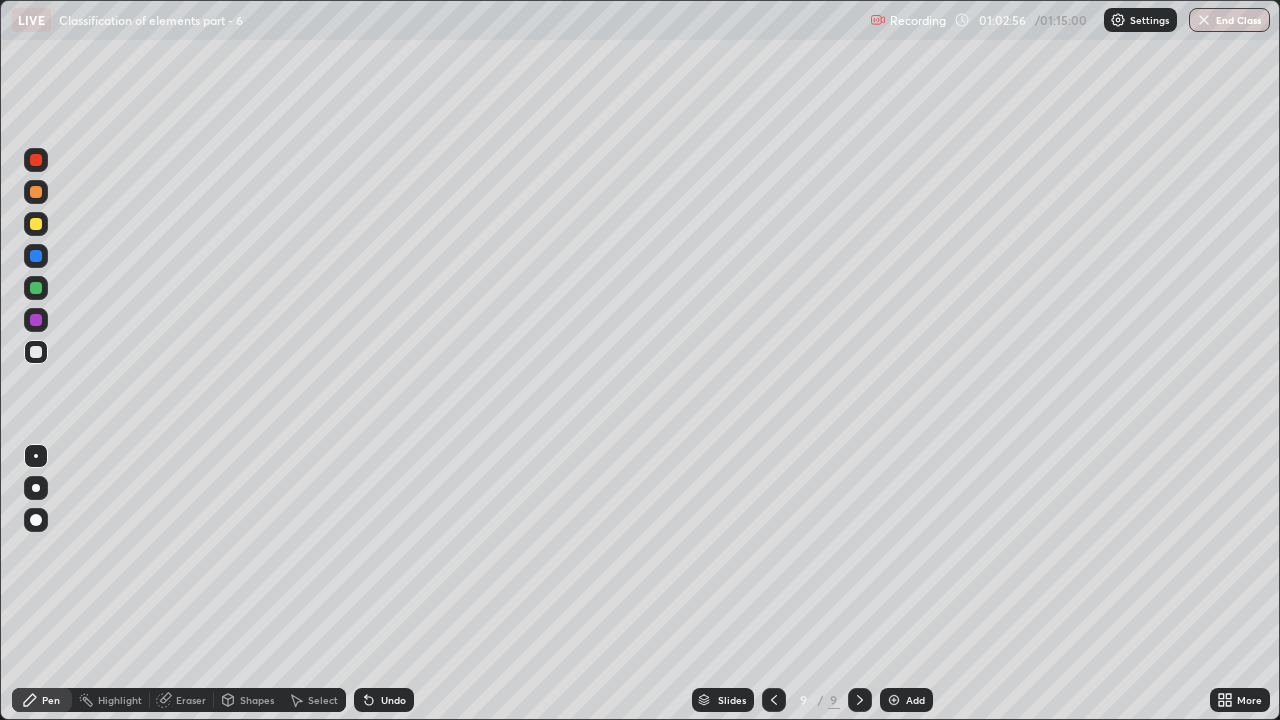 click on "Eraser" at bounding box center (191, 700) 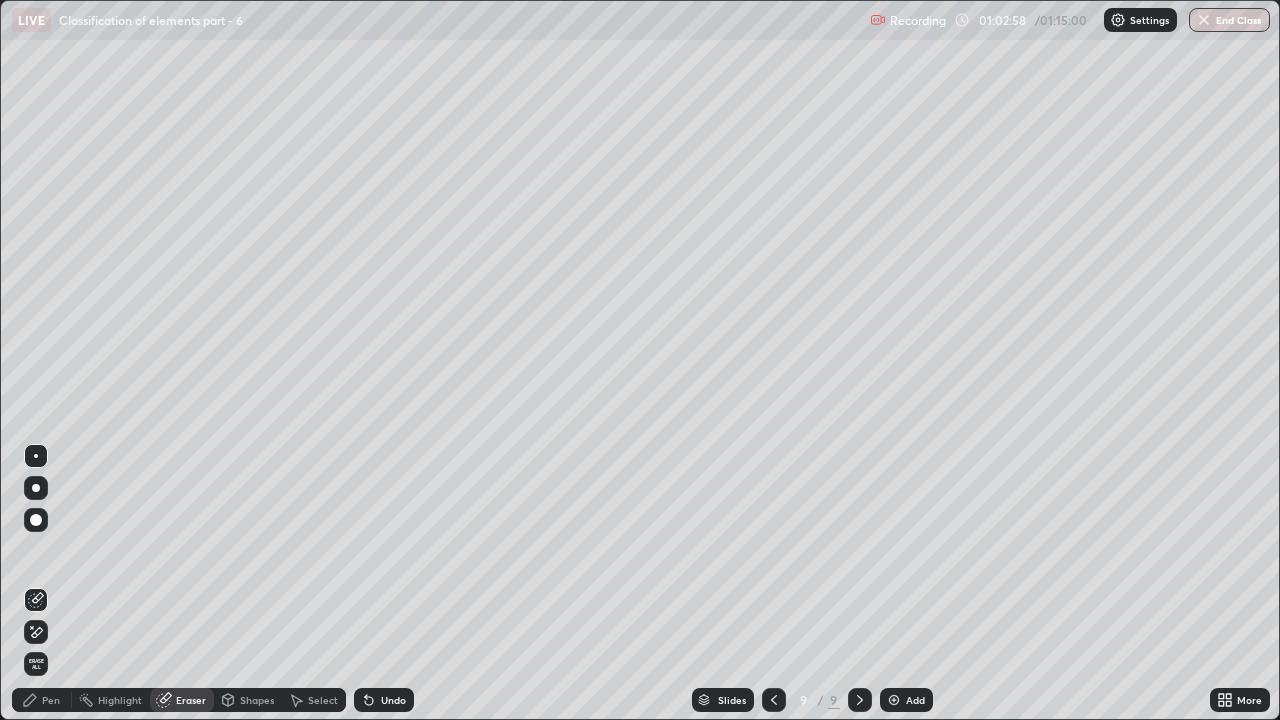 click on "Pen" at bounding box center (42, 700) 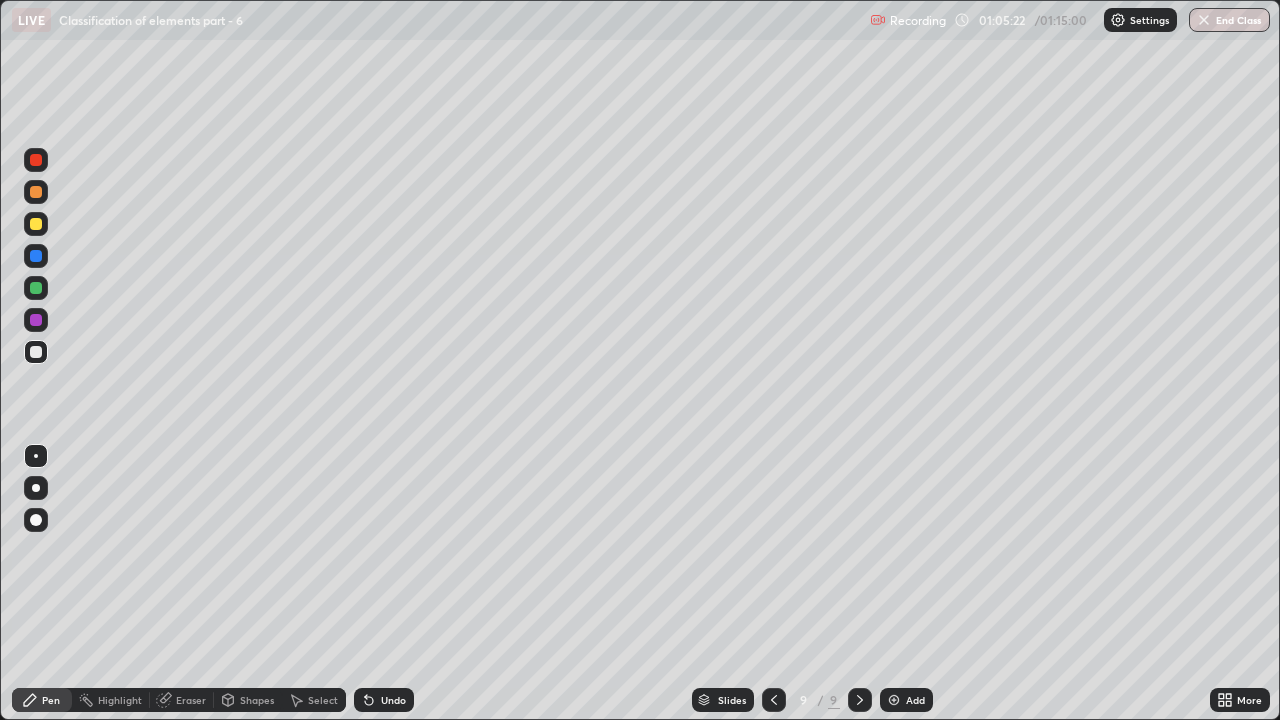click on "Add" at bounding box center [906, 700] 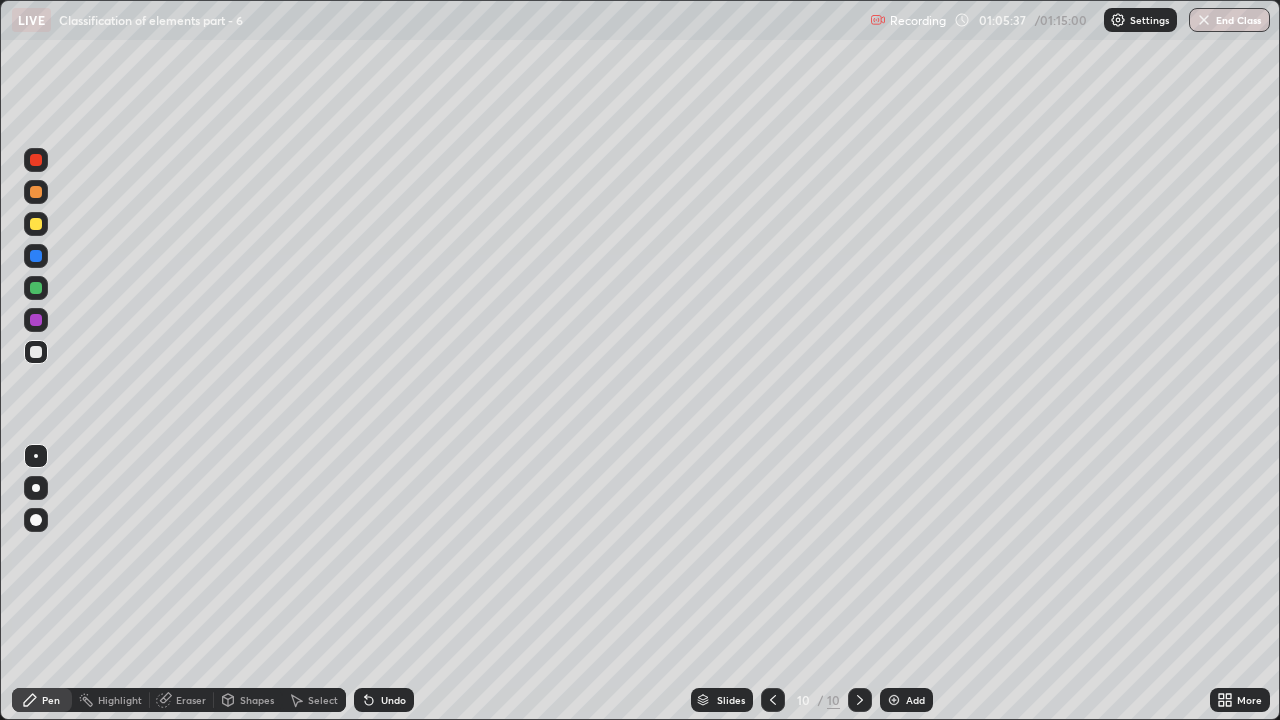 click at bounding box center (36, 288) 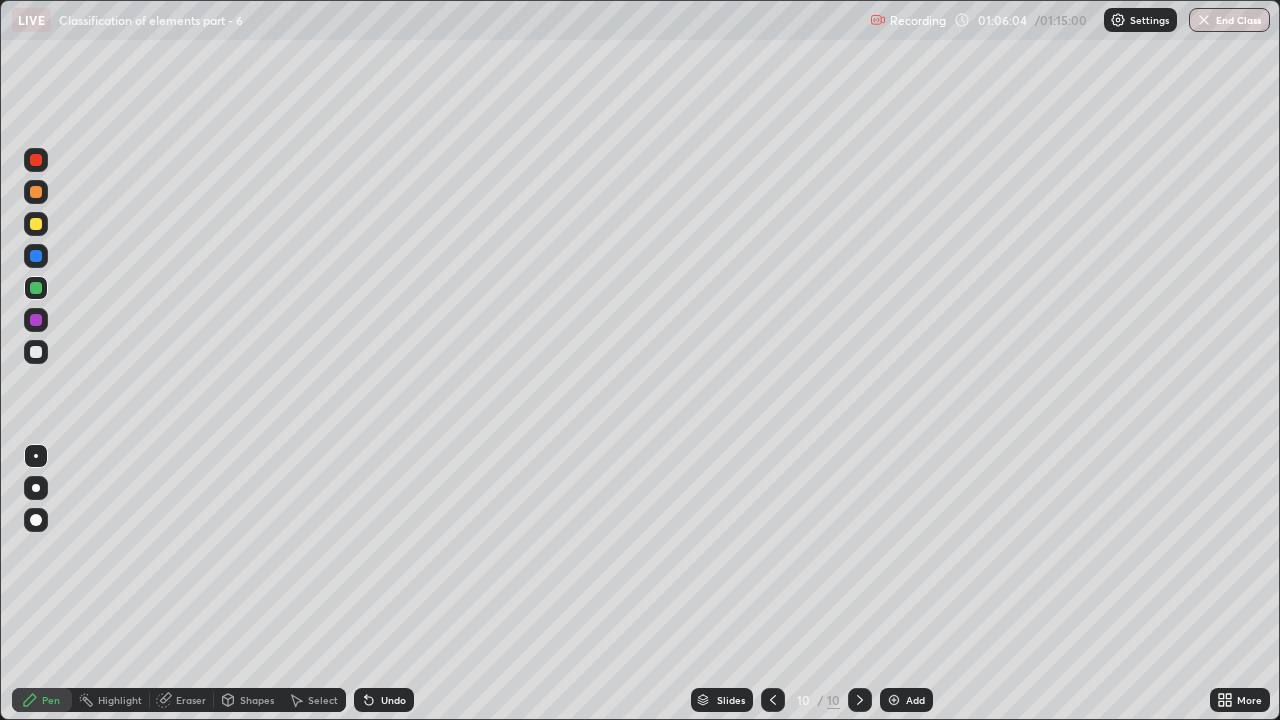 click at bounding box center [36, 352] 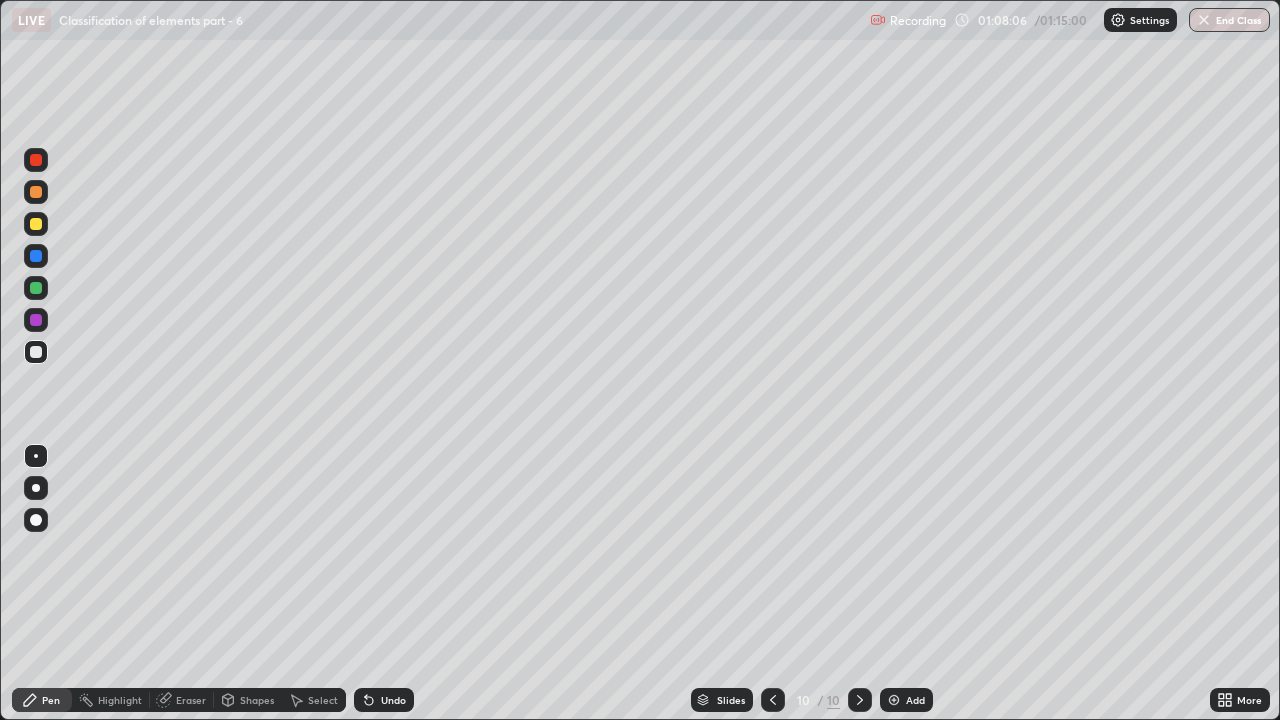 click at bounding box center (36, 160) 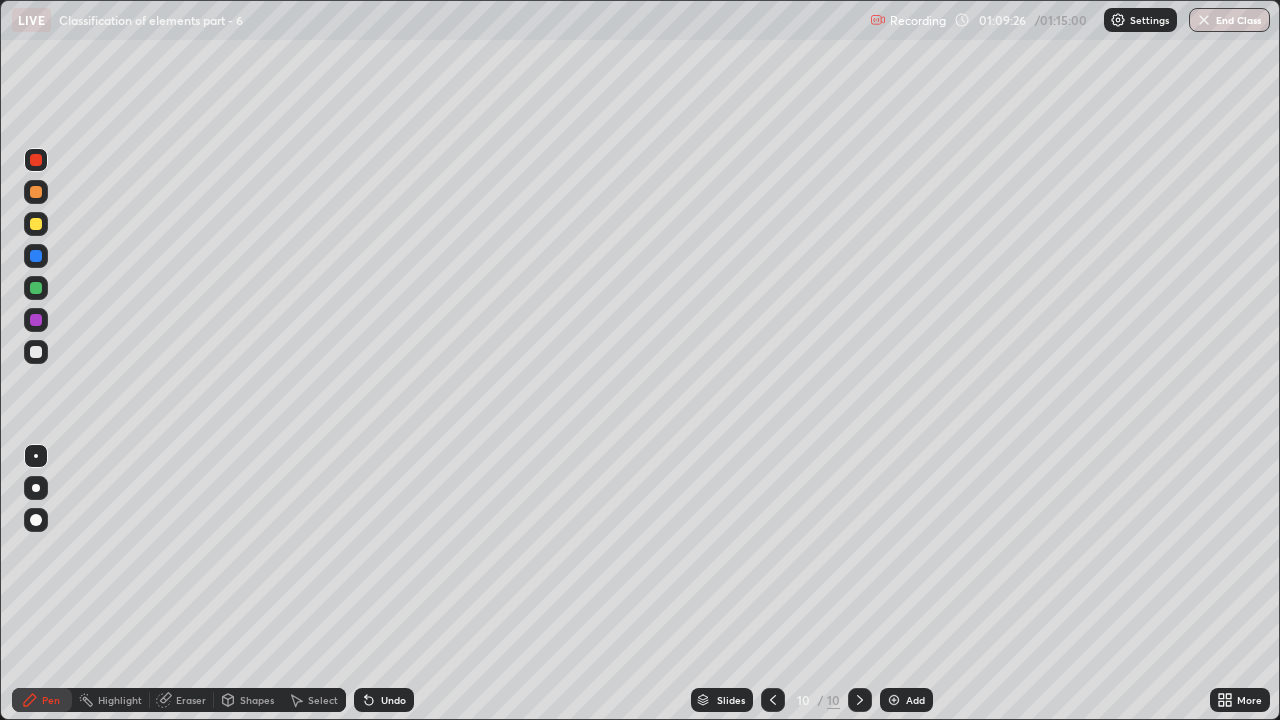 click at bounding box center [36, 288] 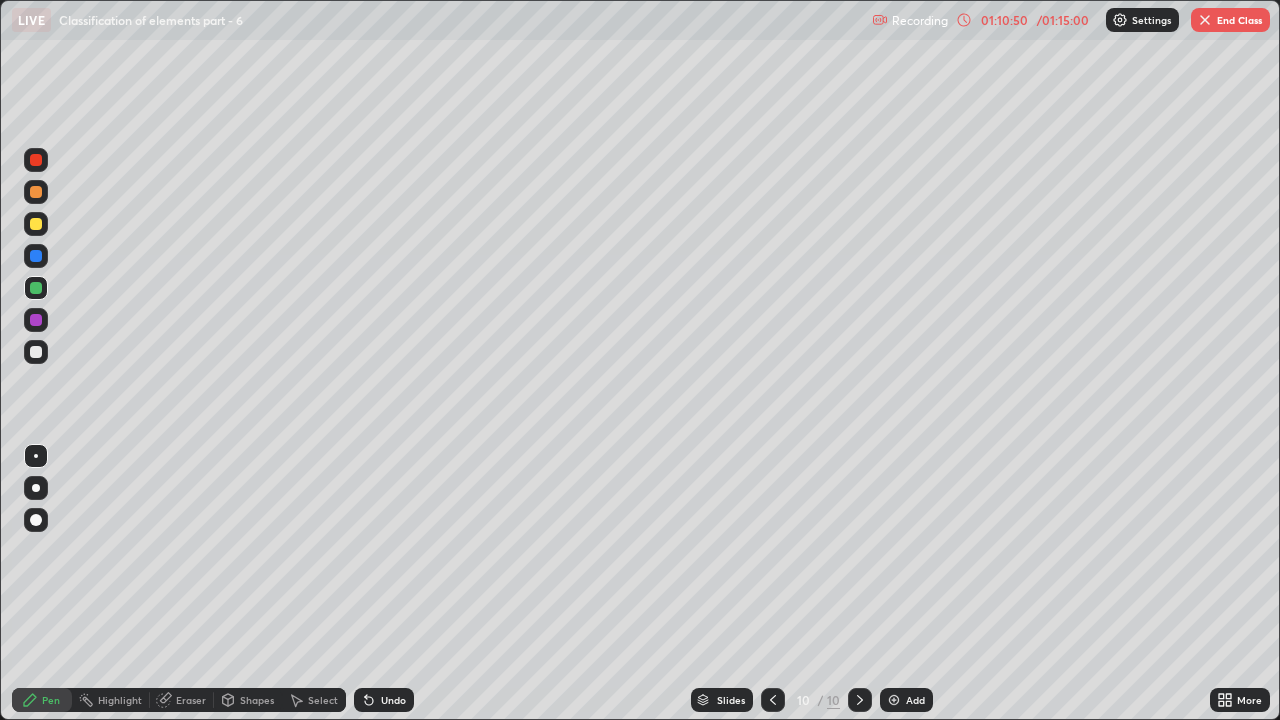 click at bounding box center [36, 320] 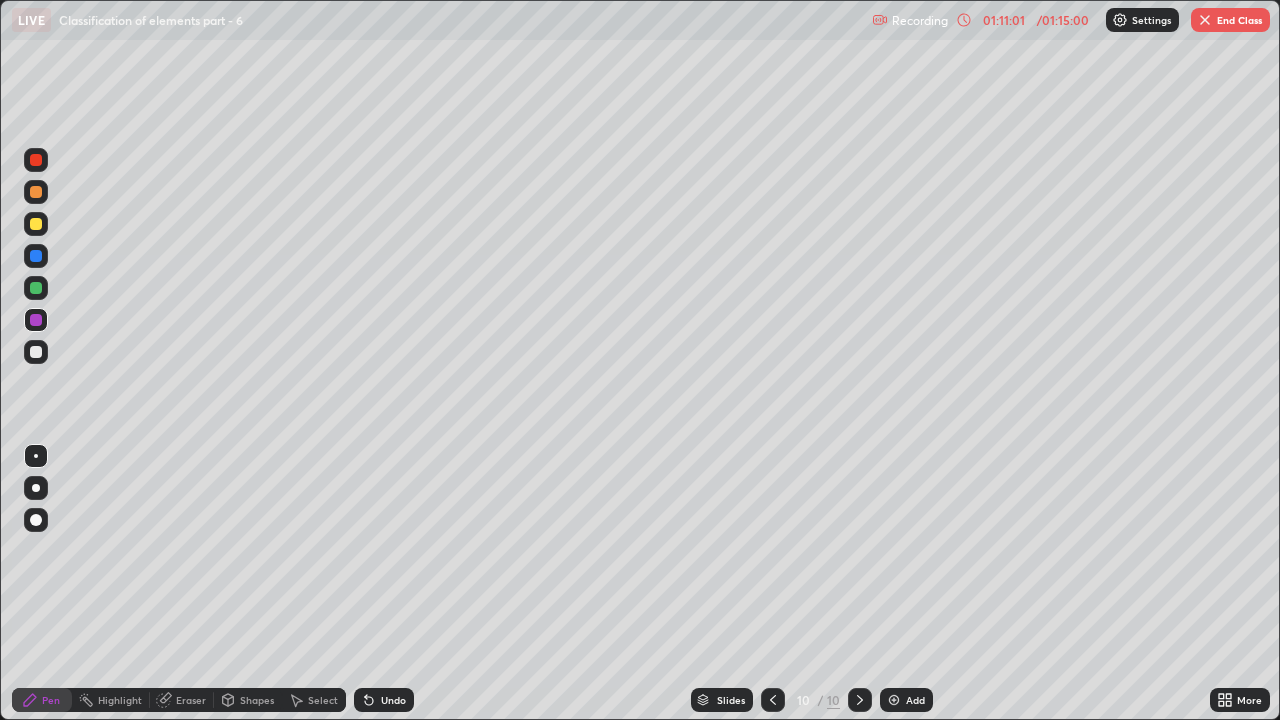 click at bounding box center (36, 256) 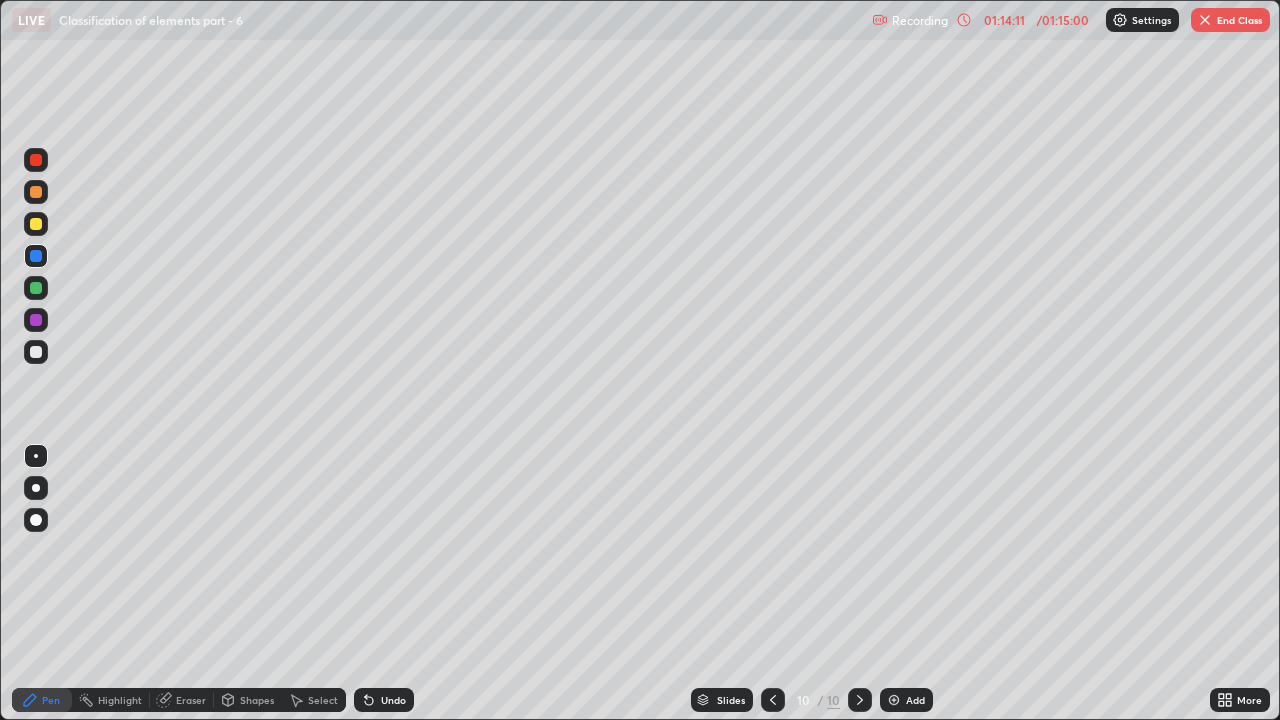 click at bounding box center [36, 224] 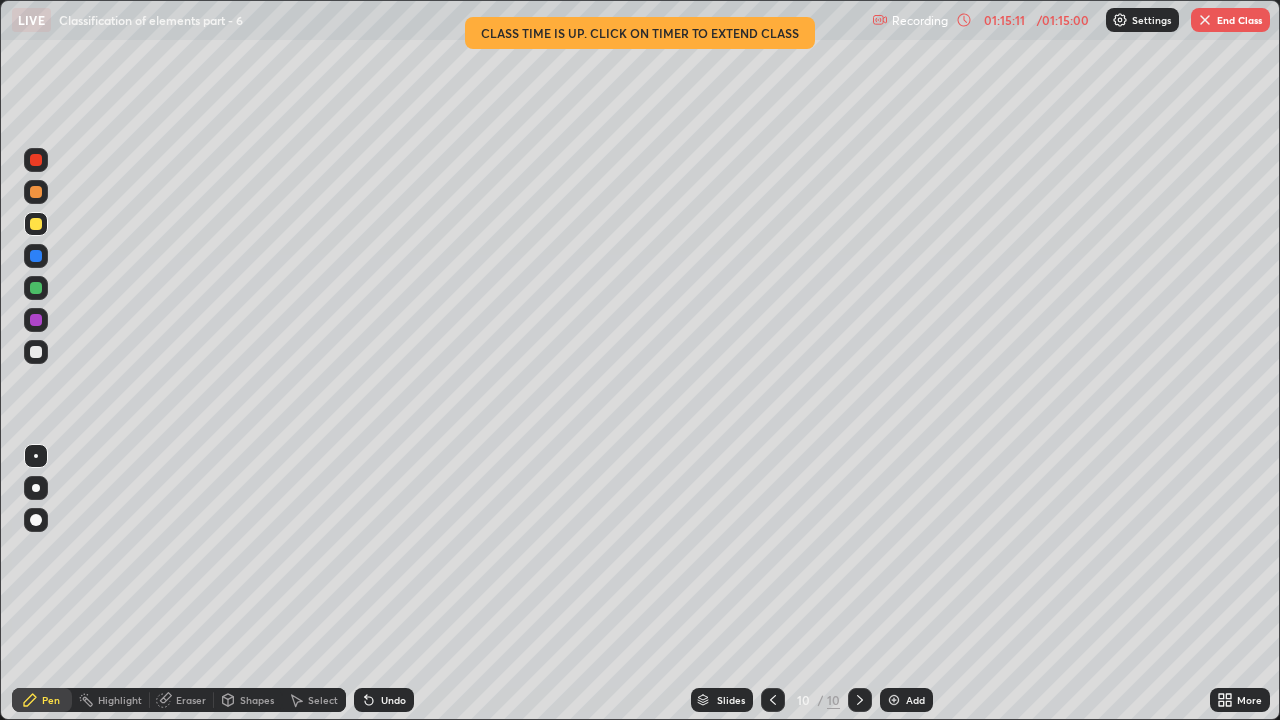 click on "End Class" at bounding box center (1230, 20) 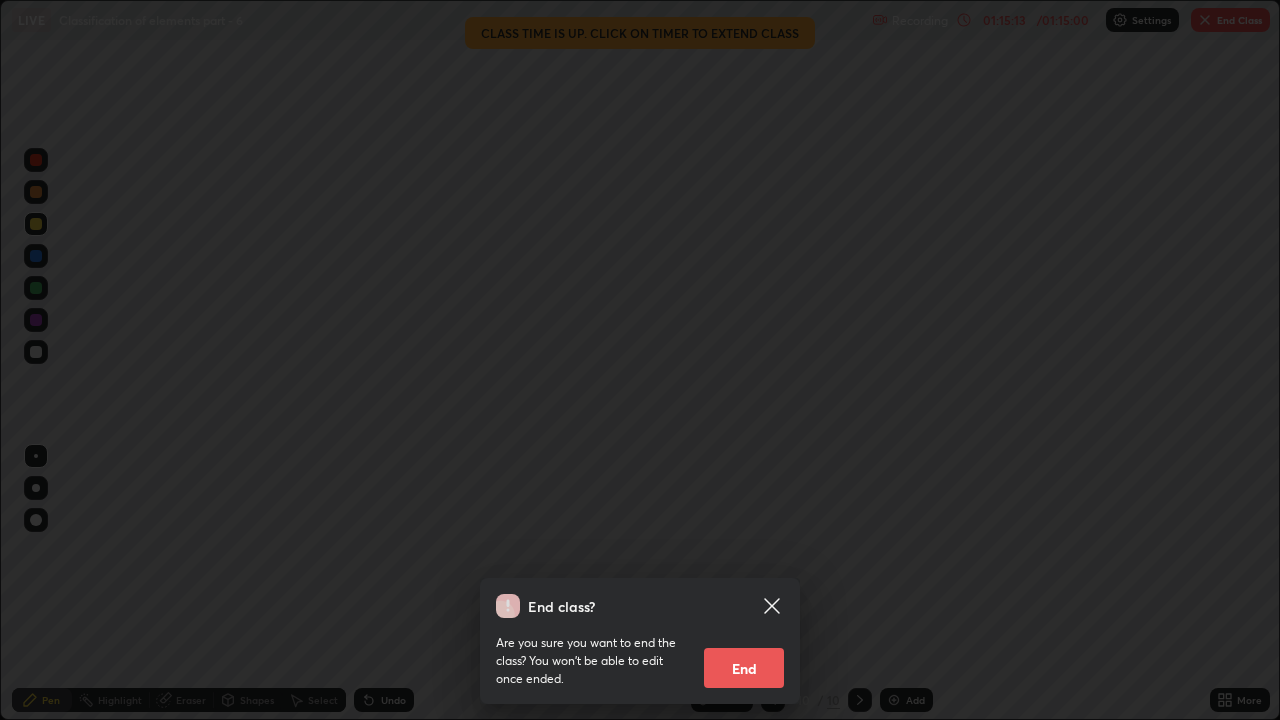click on "End" at bounding box center (744, 668) 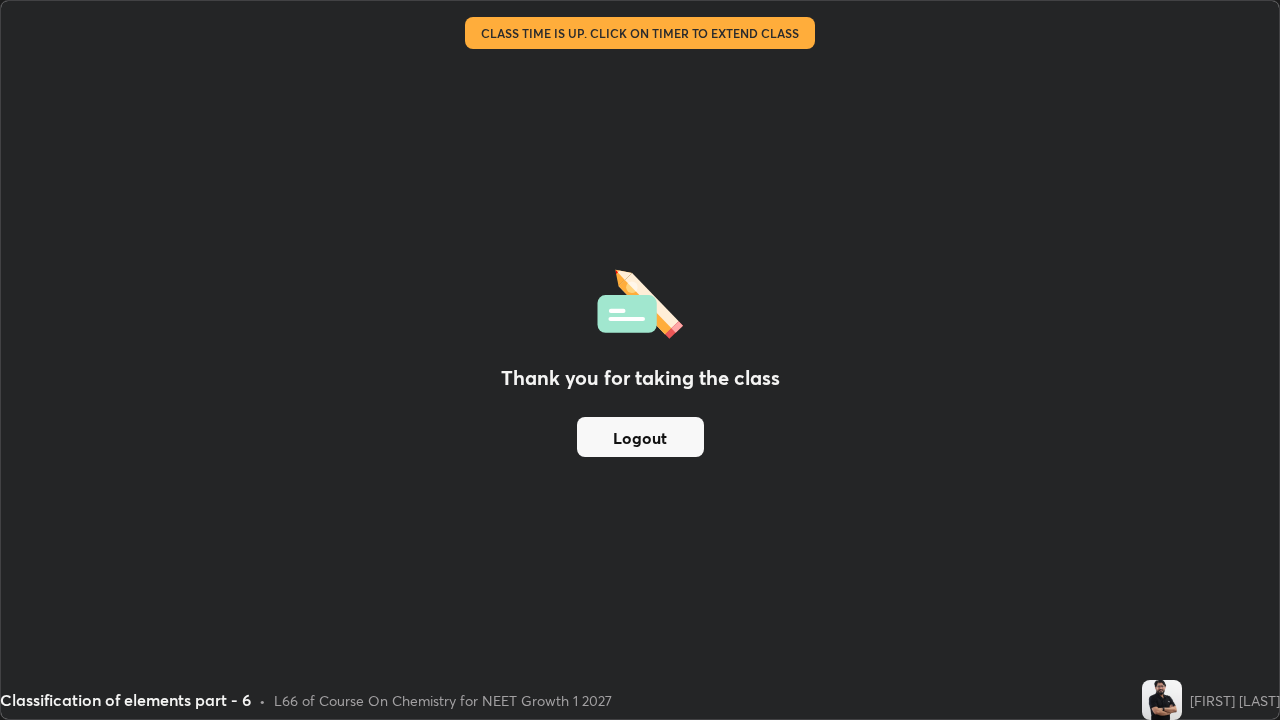 click on "Logout" at bounding box center (640, 437) 